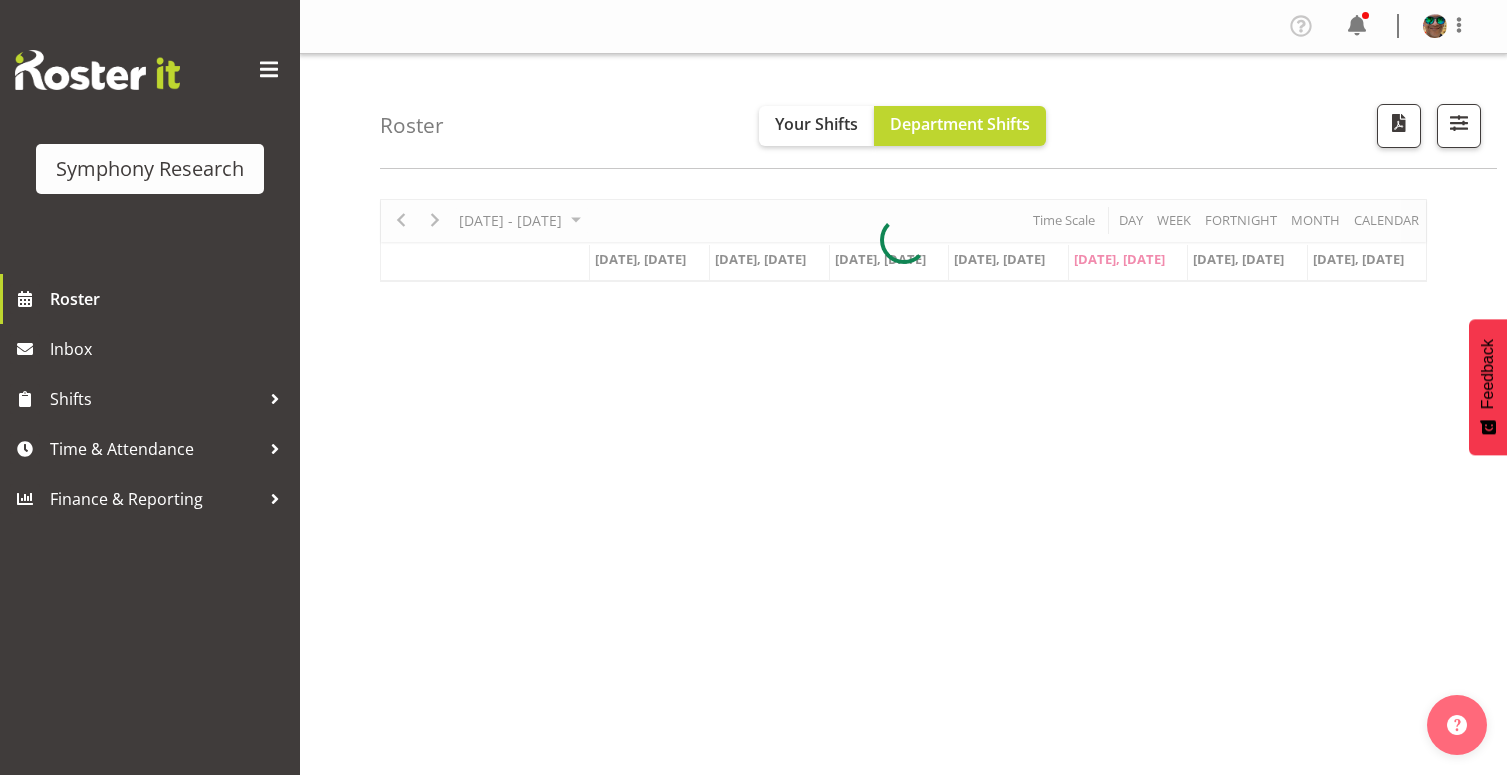 scroll, scrollTop: 0, scrollLeft: 0, axis: both 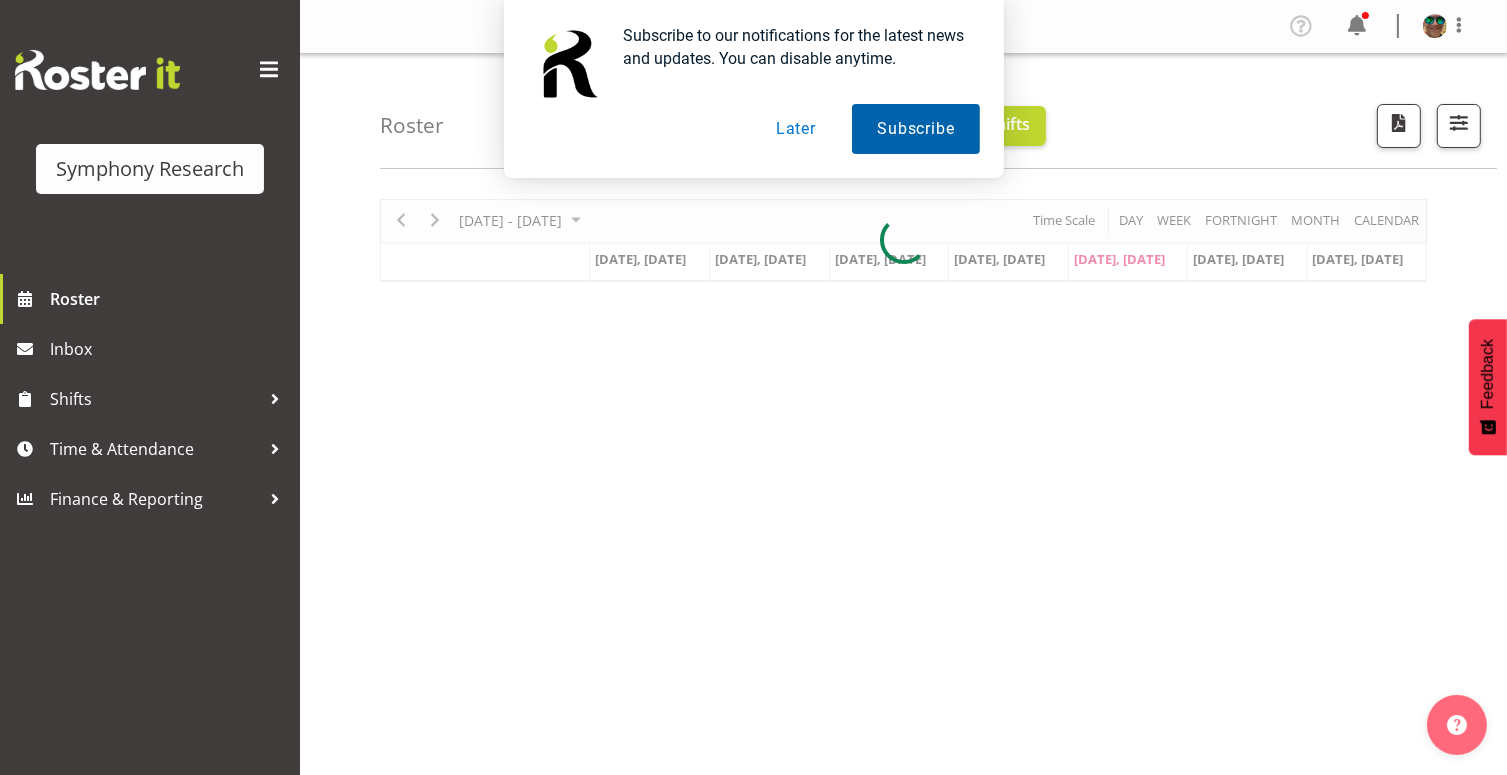 click on "Subscribe" at bounding box center [915, 129] 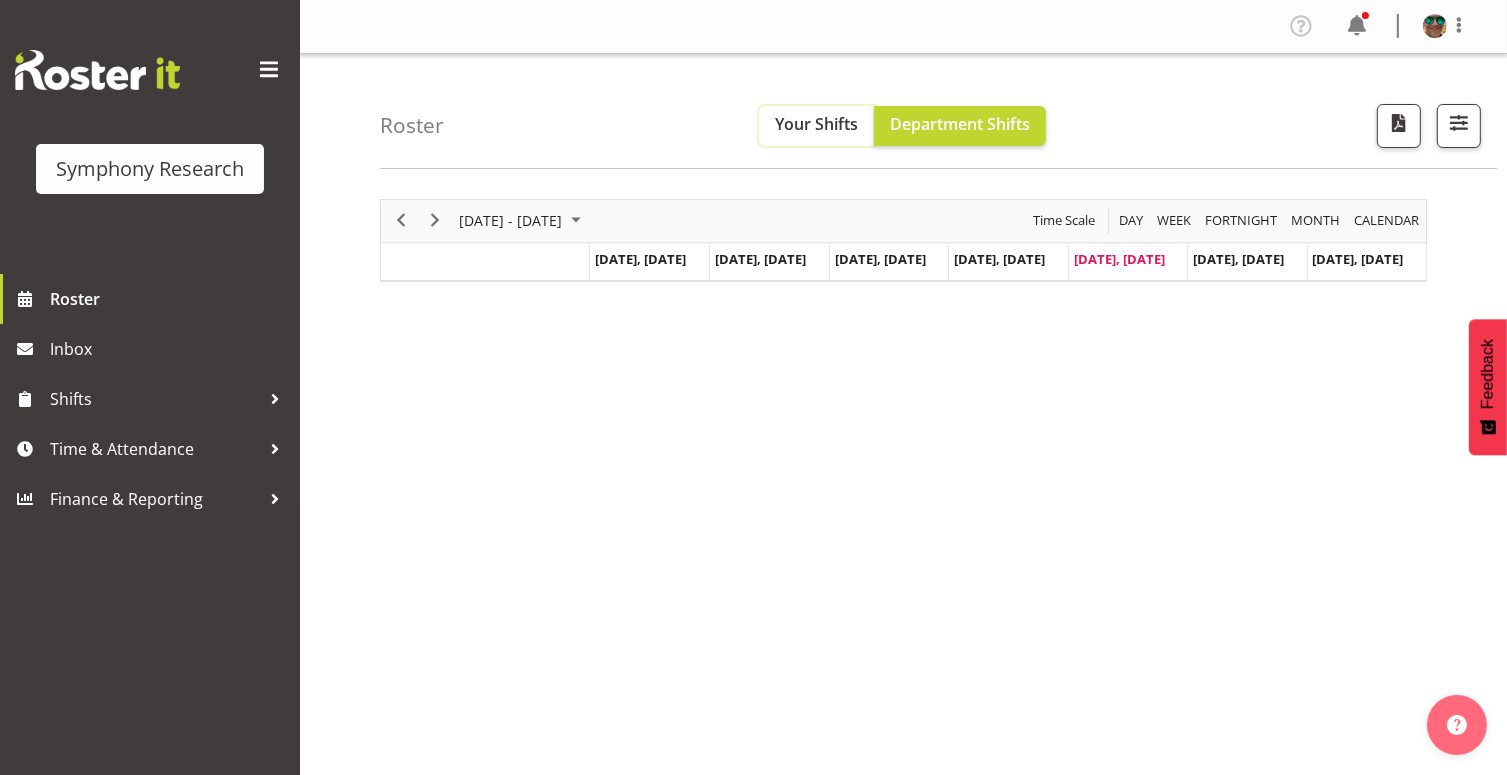 click on "Your Shifts" at bounding box center (816, 124) 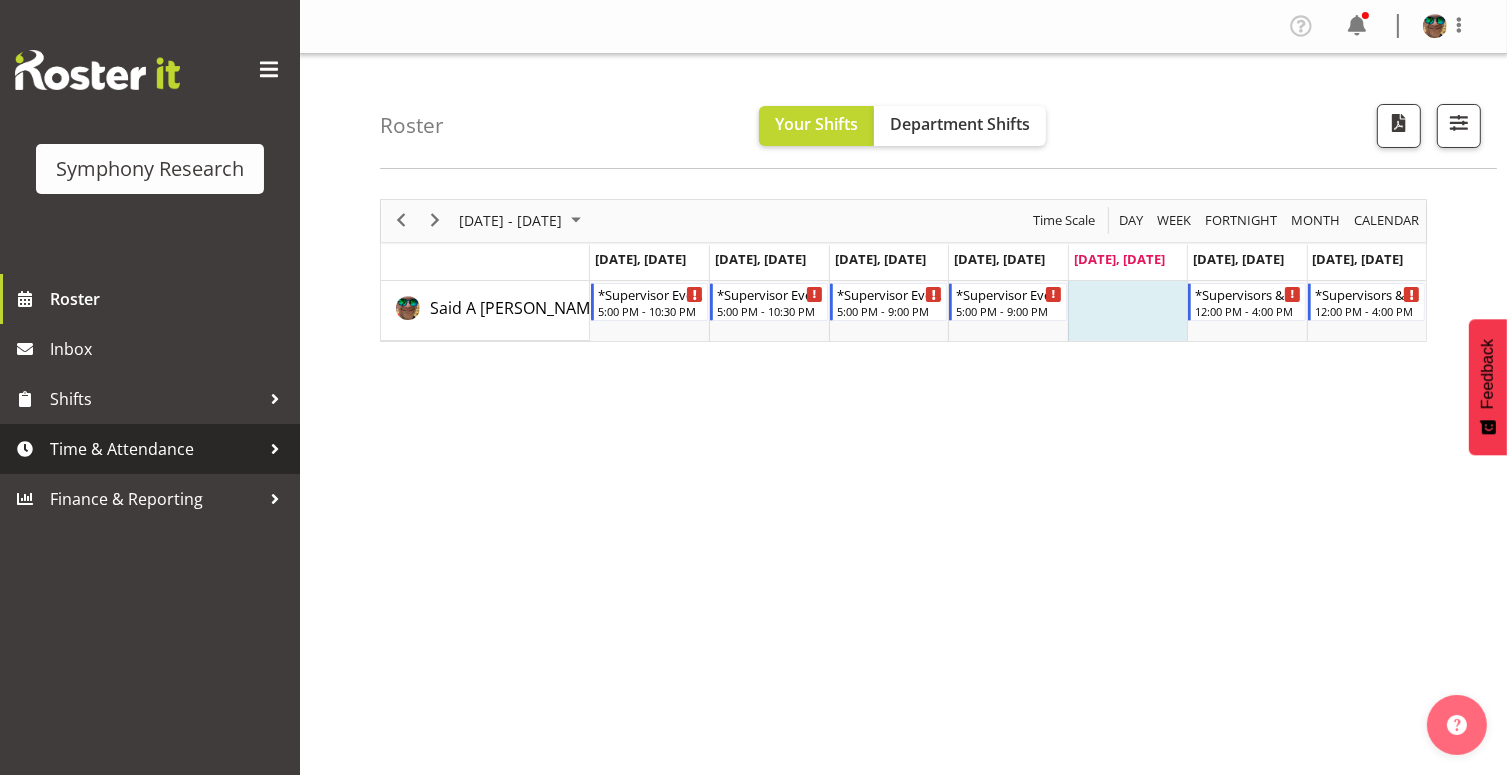 click on "Time & Attendance" at bounding box center [155, 449] 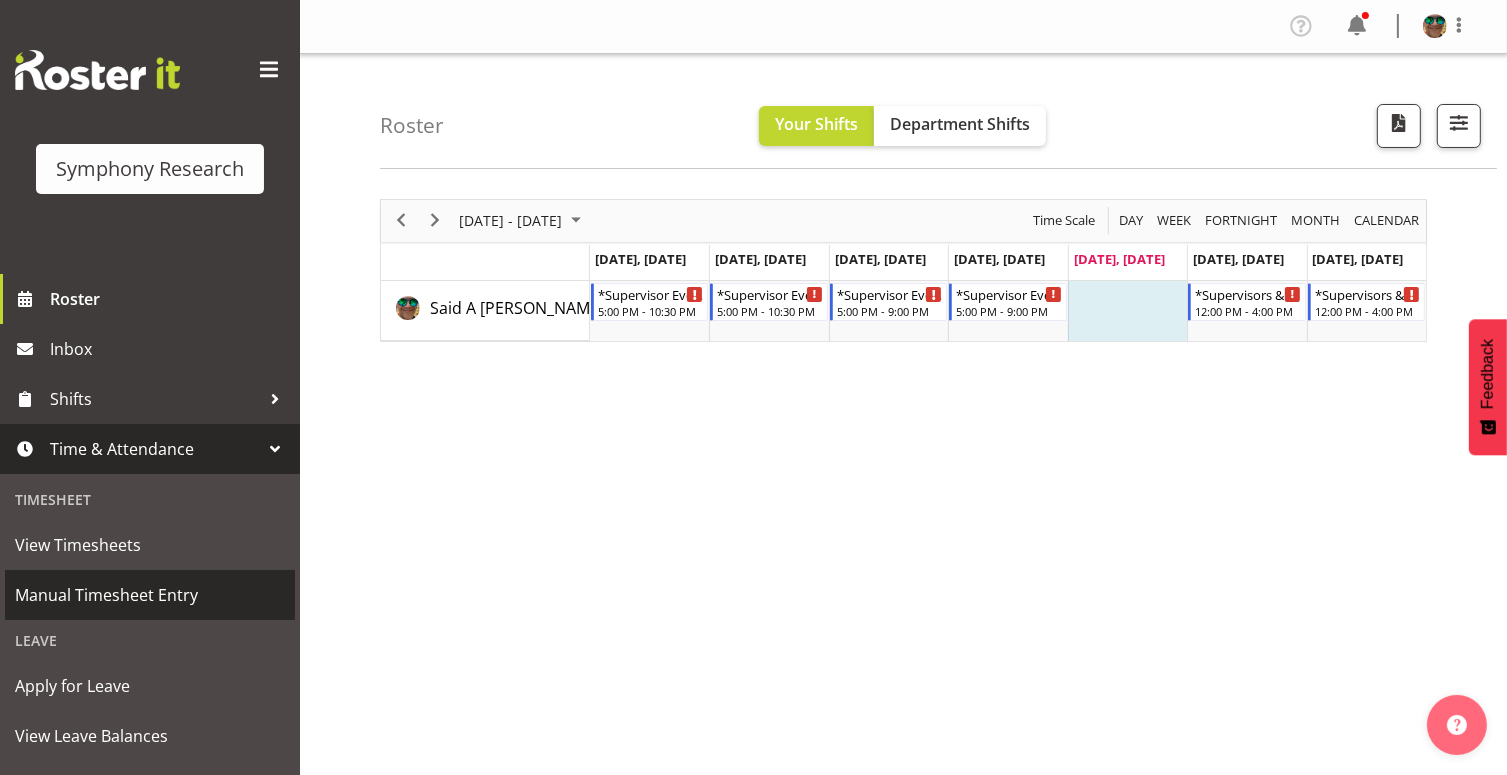 click on "Manual Timesheet Entry" at bounding box center (150, 595) 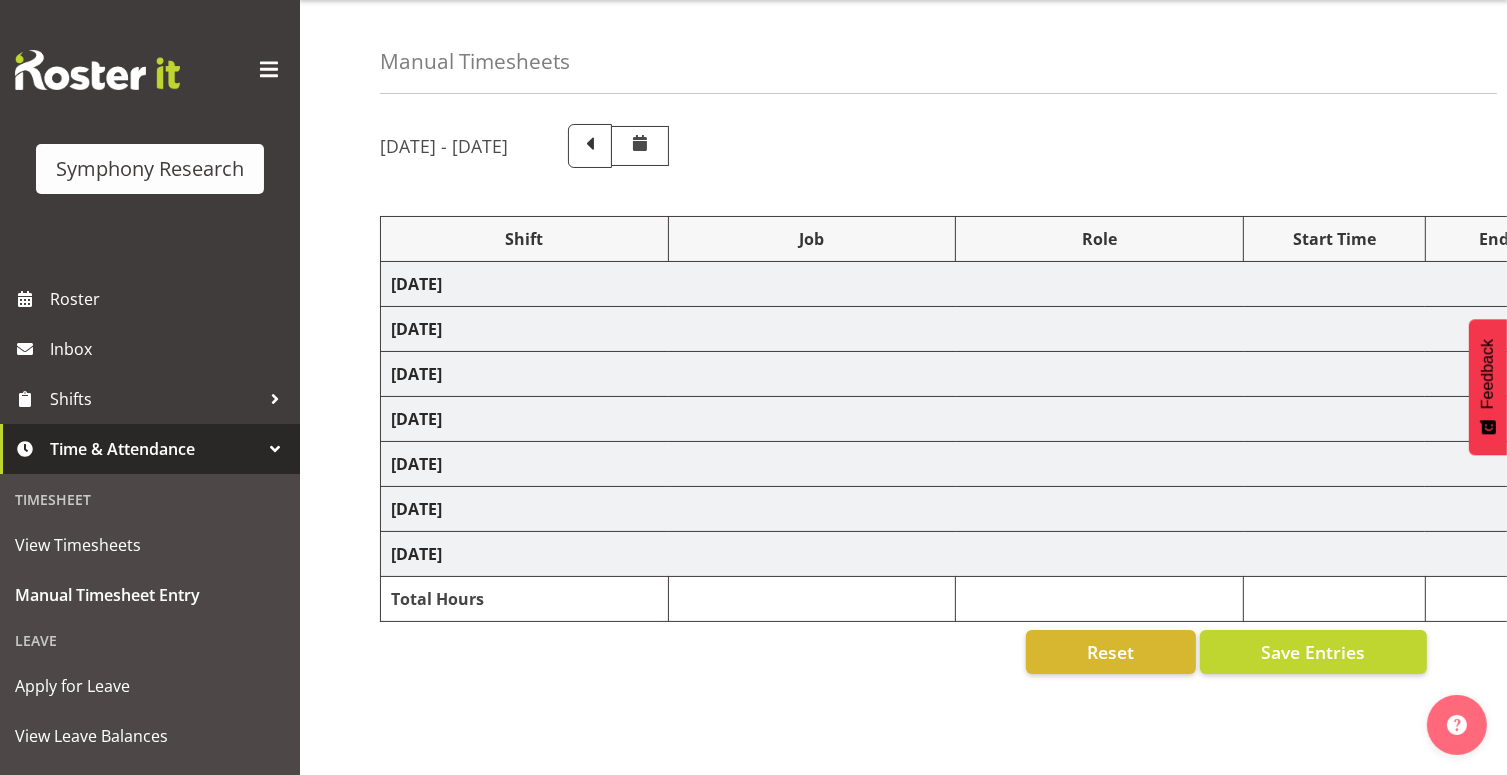 scroll, scrollTop: 100, scrollLeft: 0, axis: vertical 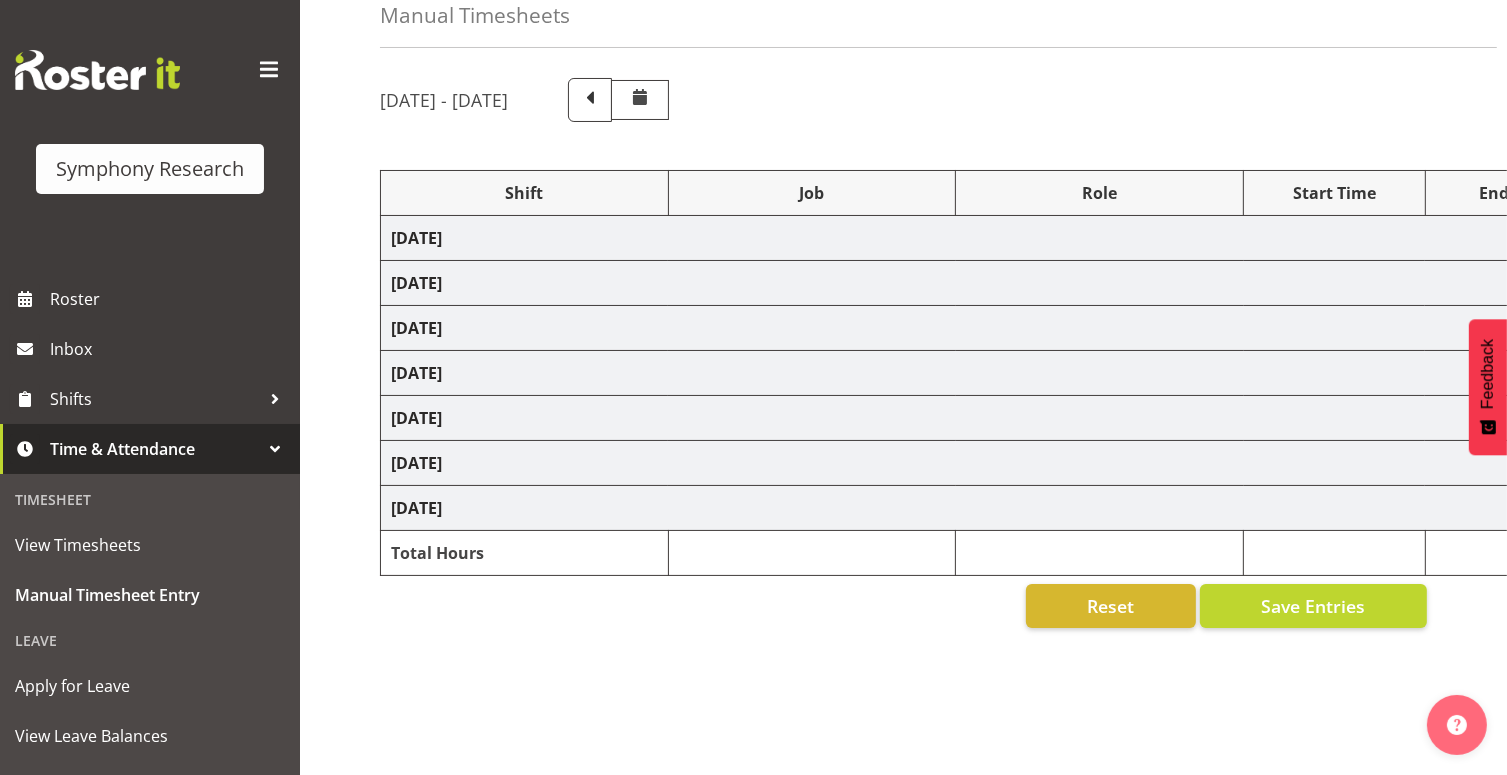select on "4583" 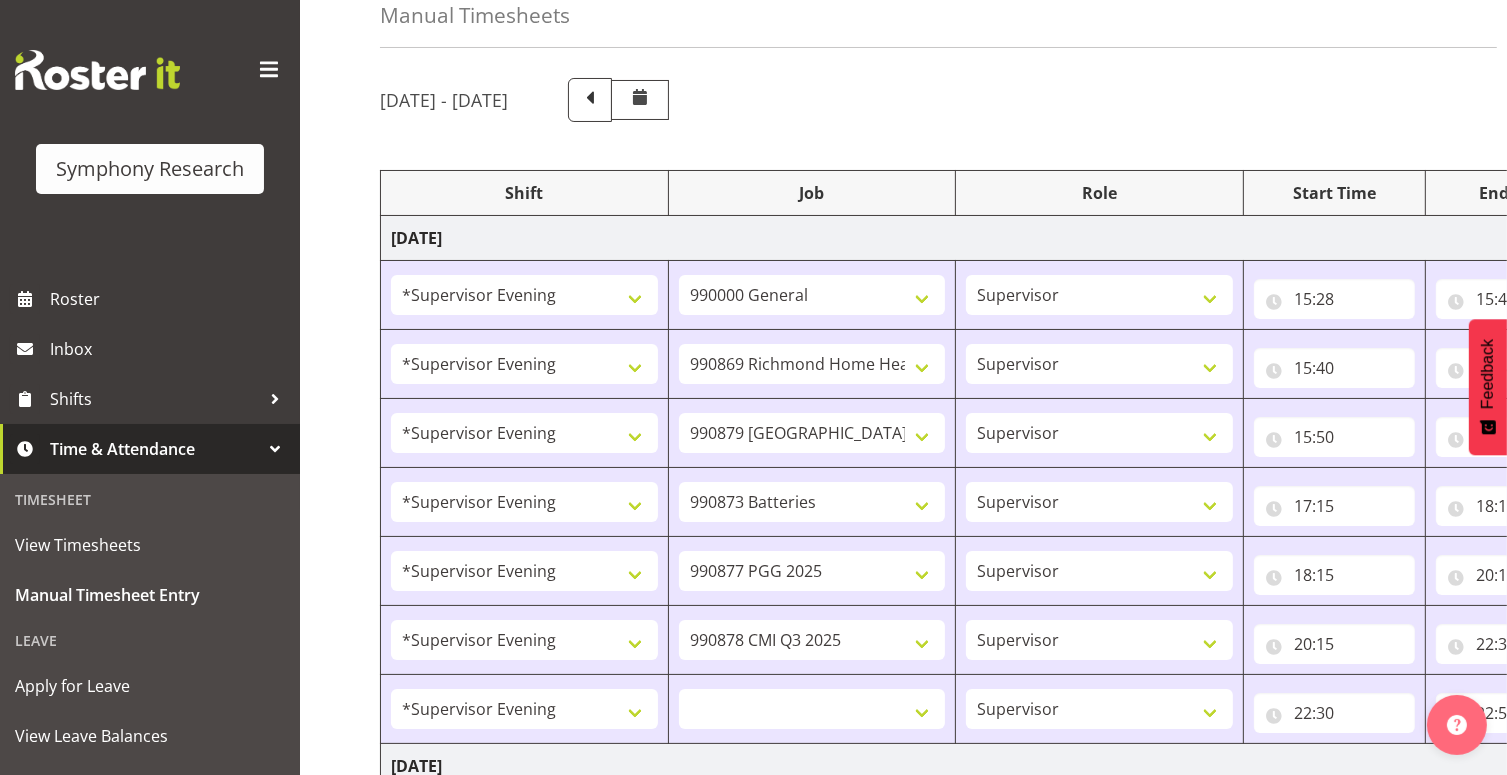 click at bounding box center (269, 70) 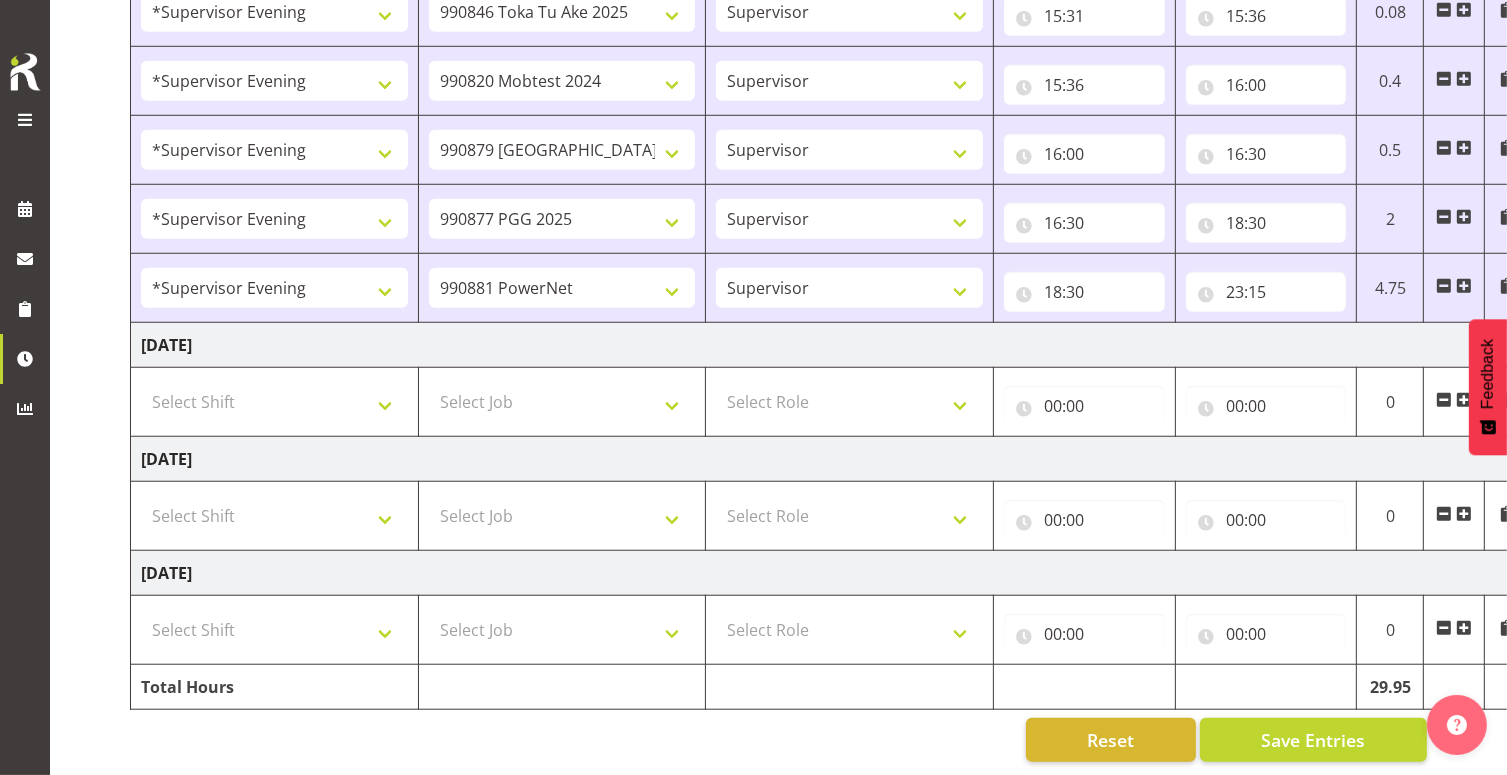 scroll, scrollTop: 1563, scrollLeft: 0, axis: vertical 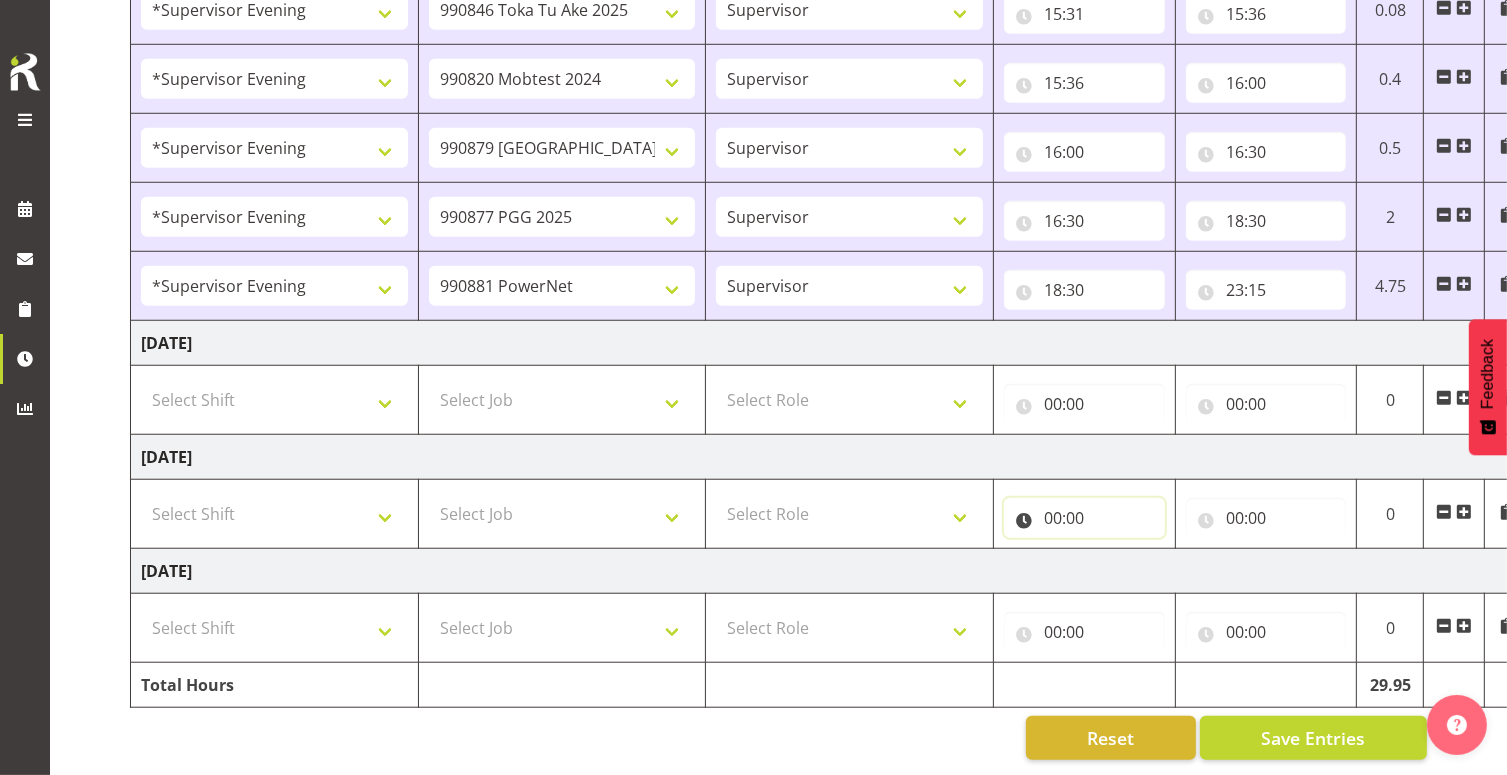 click on "00:00" at bounding box center (1084, 518) 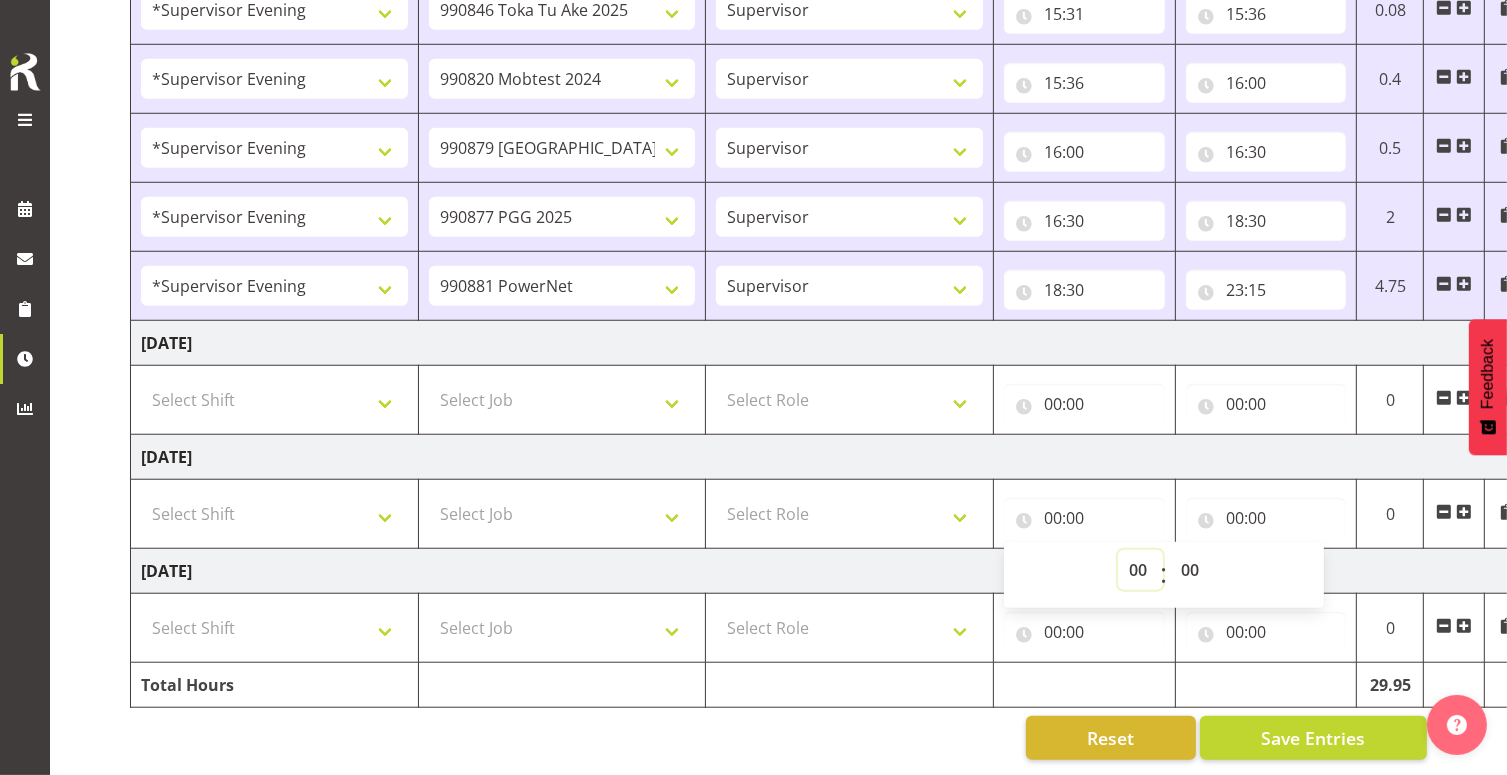 click on "00   01   02   03   04   05   06   07   08   09   10   11   12   13   14   15   16   17   18   19   20   21   22   23" at bounding box center [1140, 570] 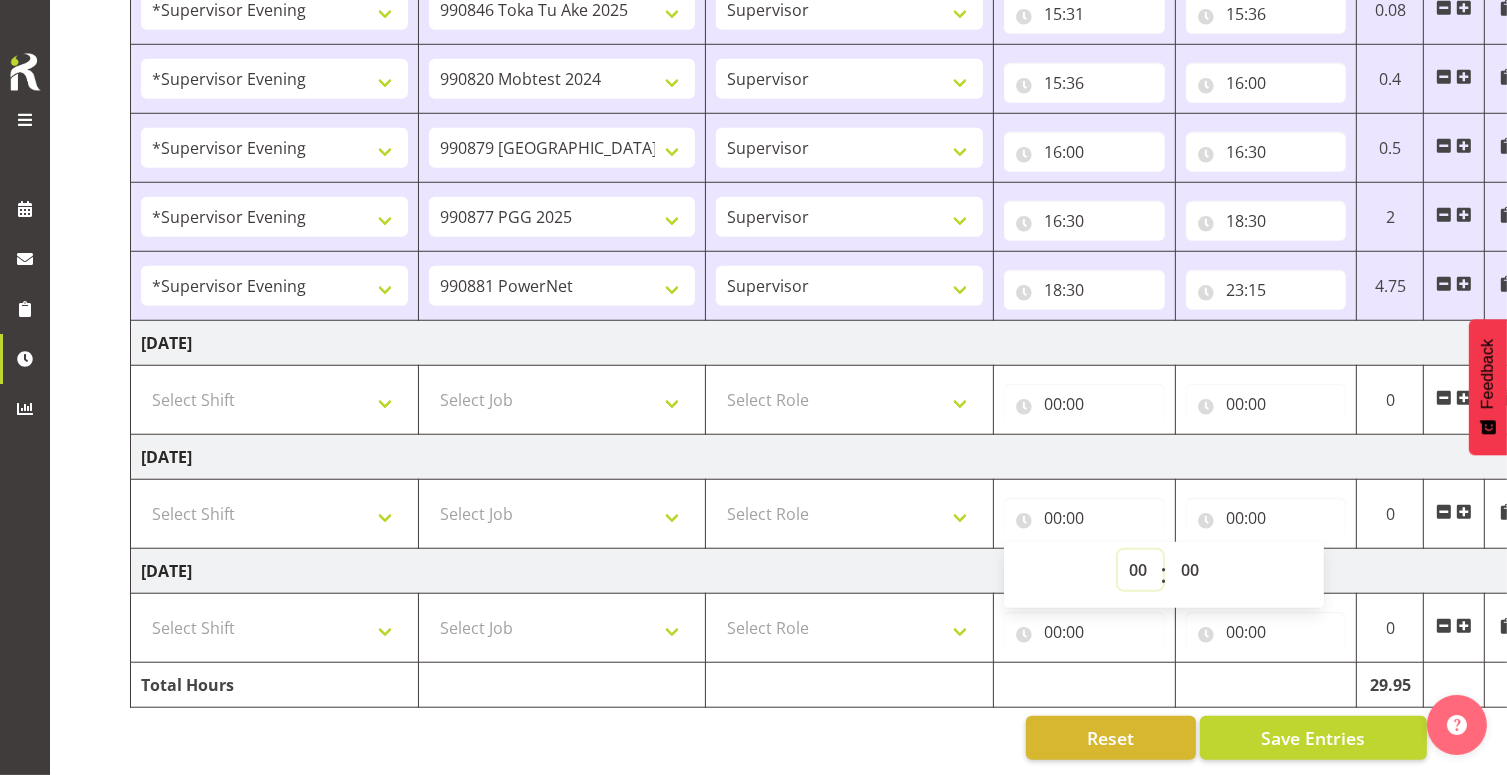 select on "11" 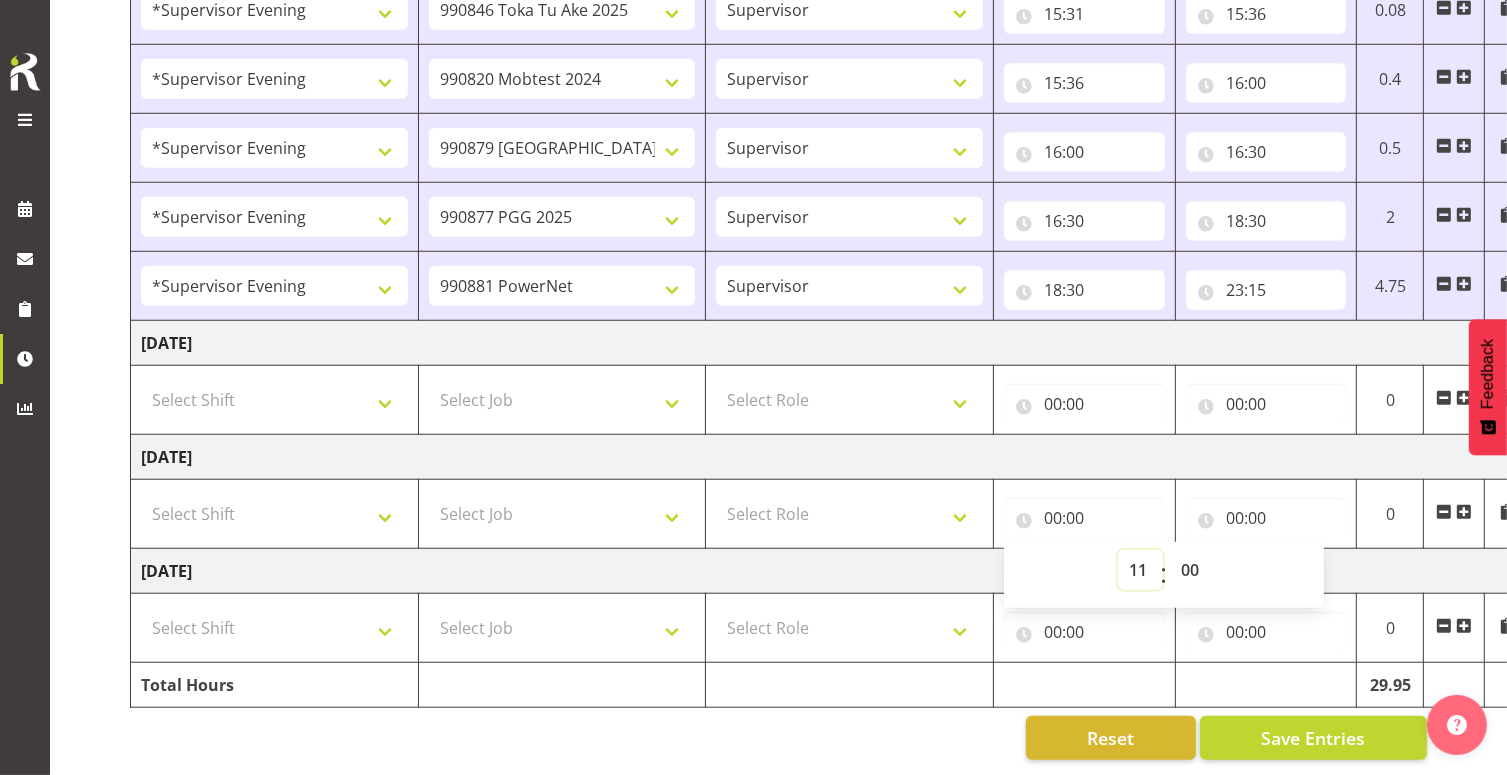 click on "00   01   02   03   04   05   06   07   08   09   10   11   12   13   14   15   16   17   18   19   20   21   22   23" at bounding box center (1140, 570) 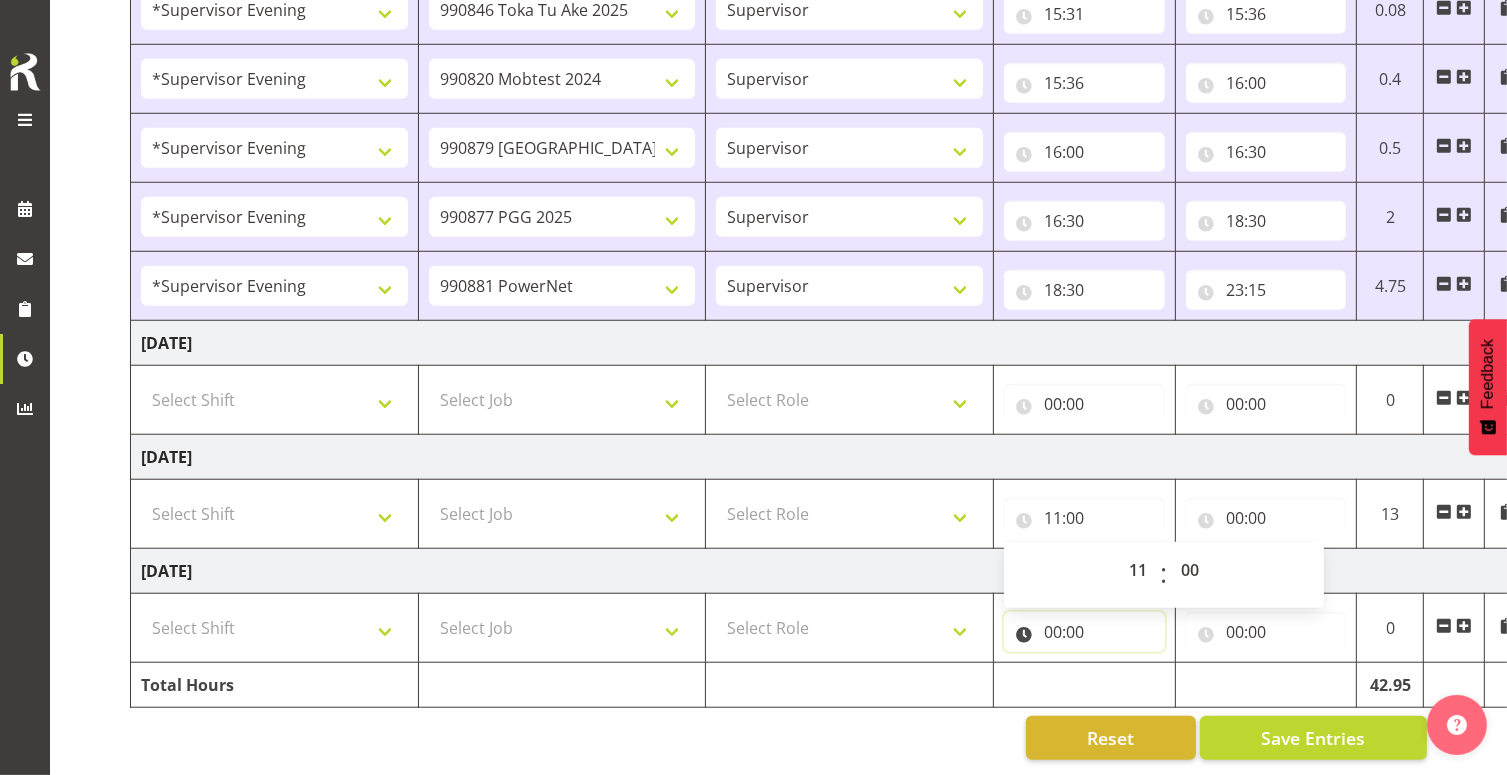 click on "00:00" at bounding box center (1084, 632) 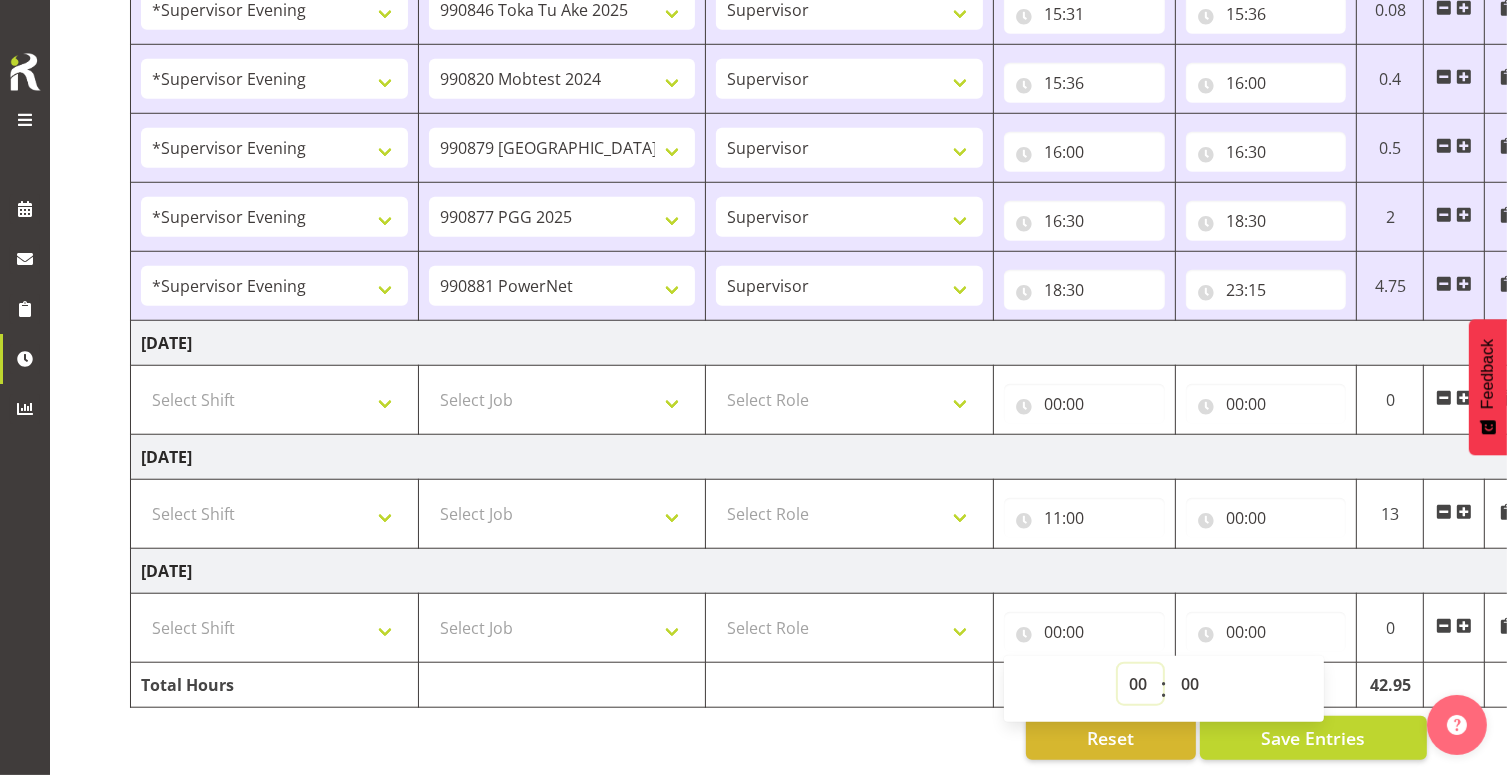 click on "00   01   02   03   04   05   06   07   08   09   10   11   12   13   14   15   16   17   18   19   20   21   22   23" at bounding box center (1140, 684) 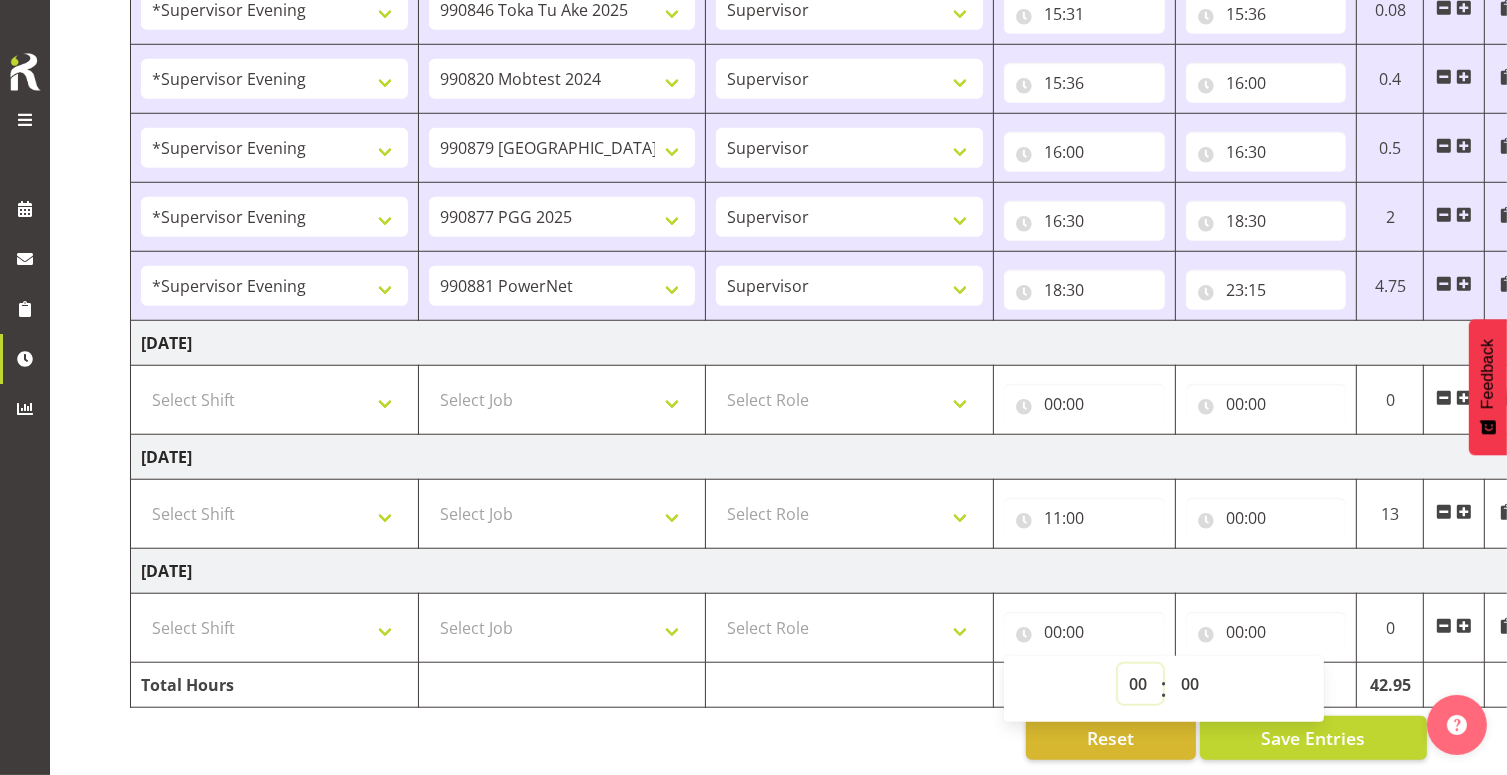 select on "11" 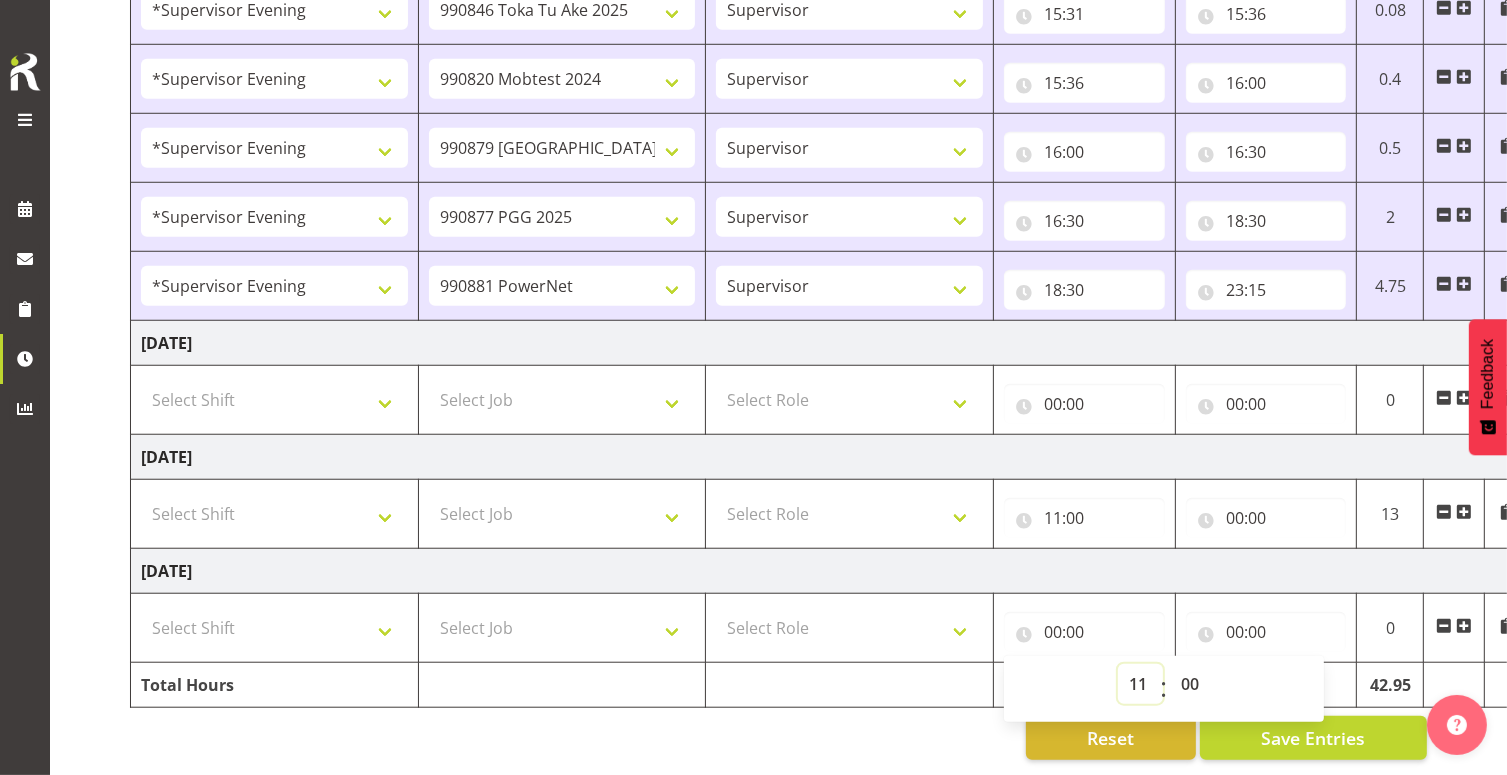 click on "00   01   02   03   04   05   06   07   08   09   10   11   12   13   14   15   16   17   18   19   20   21   22   23" at bounding box center (1140, 684) 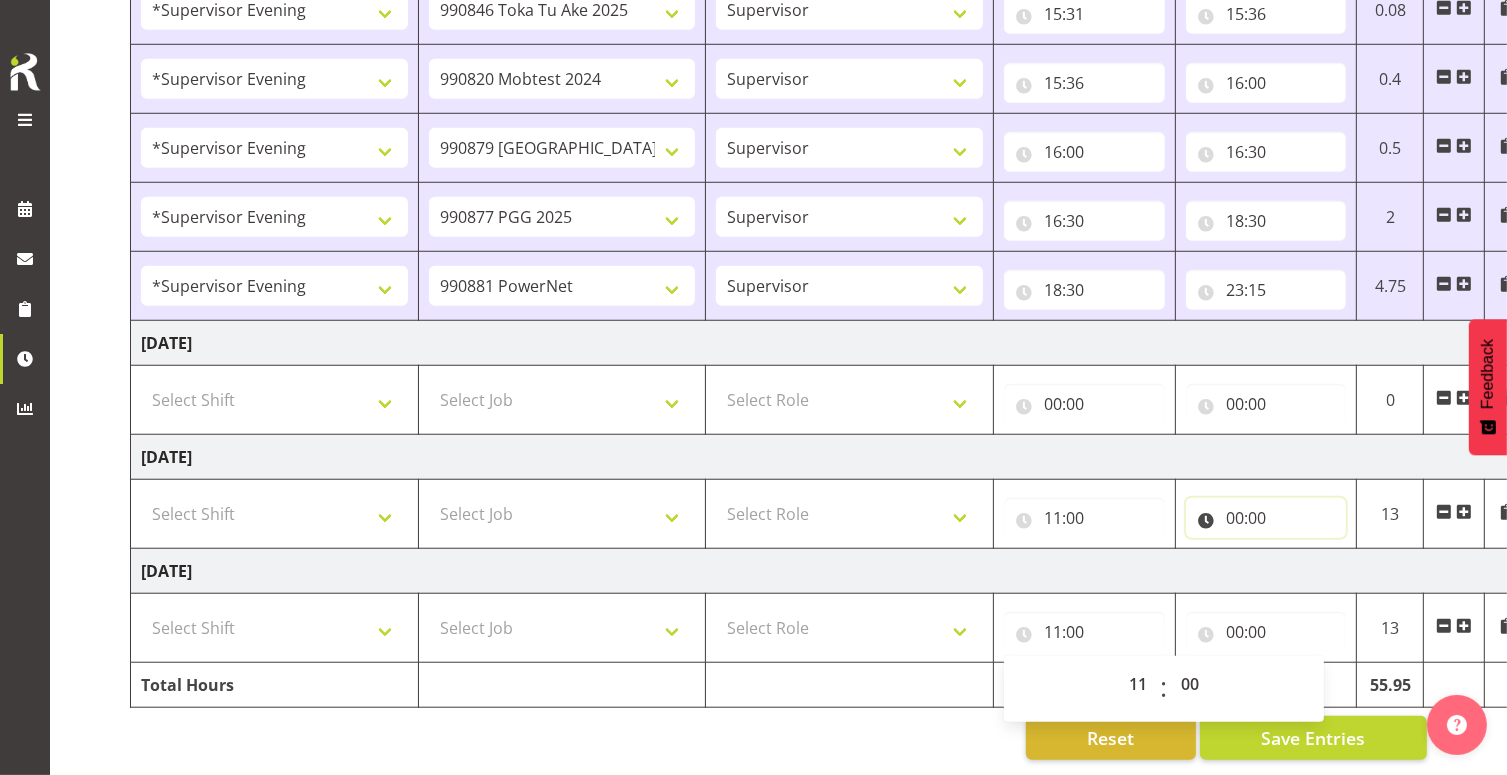 click on "00:00" at bounding box center (1266, 518) 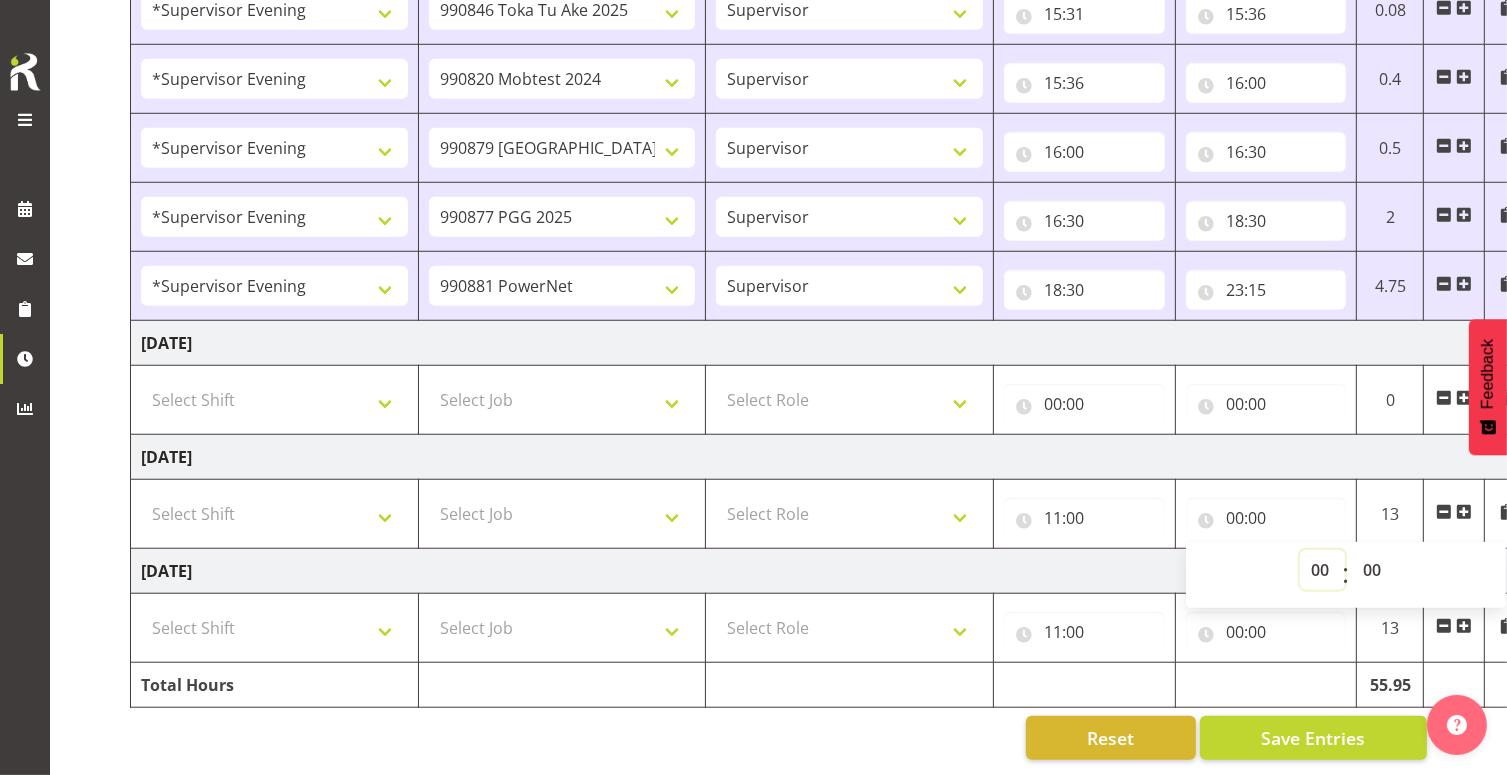 click on "00   01   02   03   04   05   06   07   08   09   10   11   12   13   14   15   16   17   18   19   20   21   22   23" at bounding box center [1322, 570] 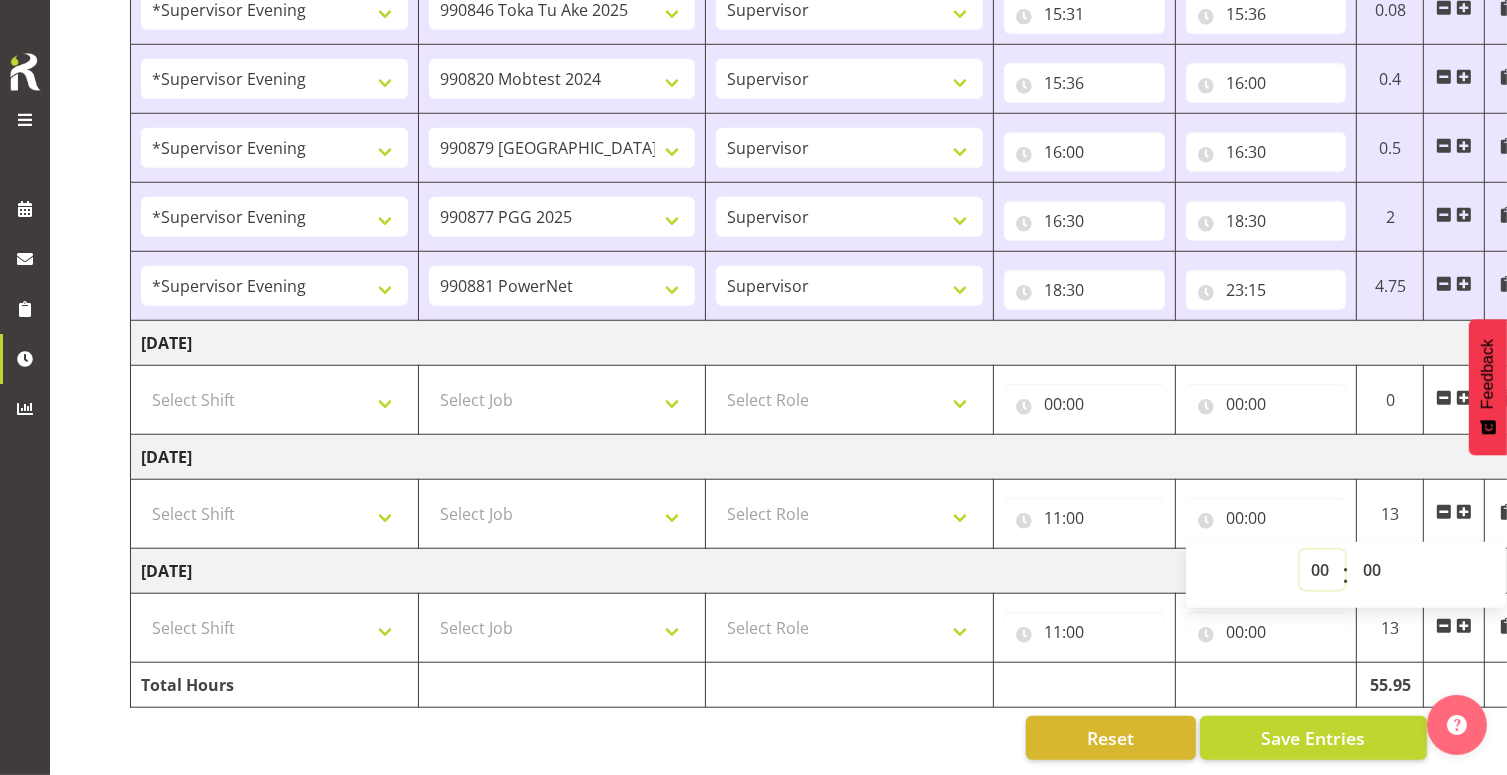 select on "20" 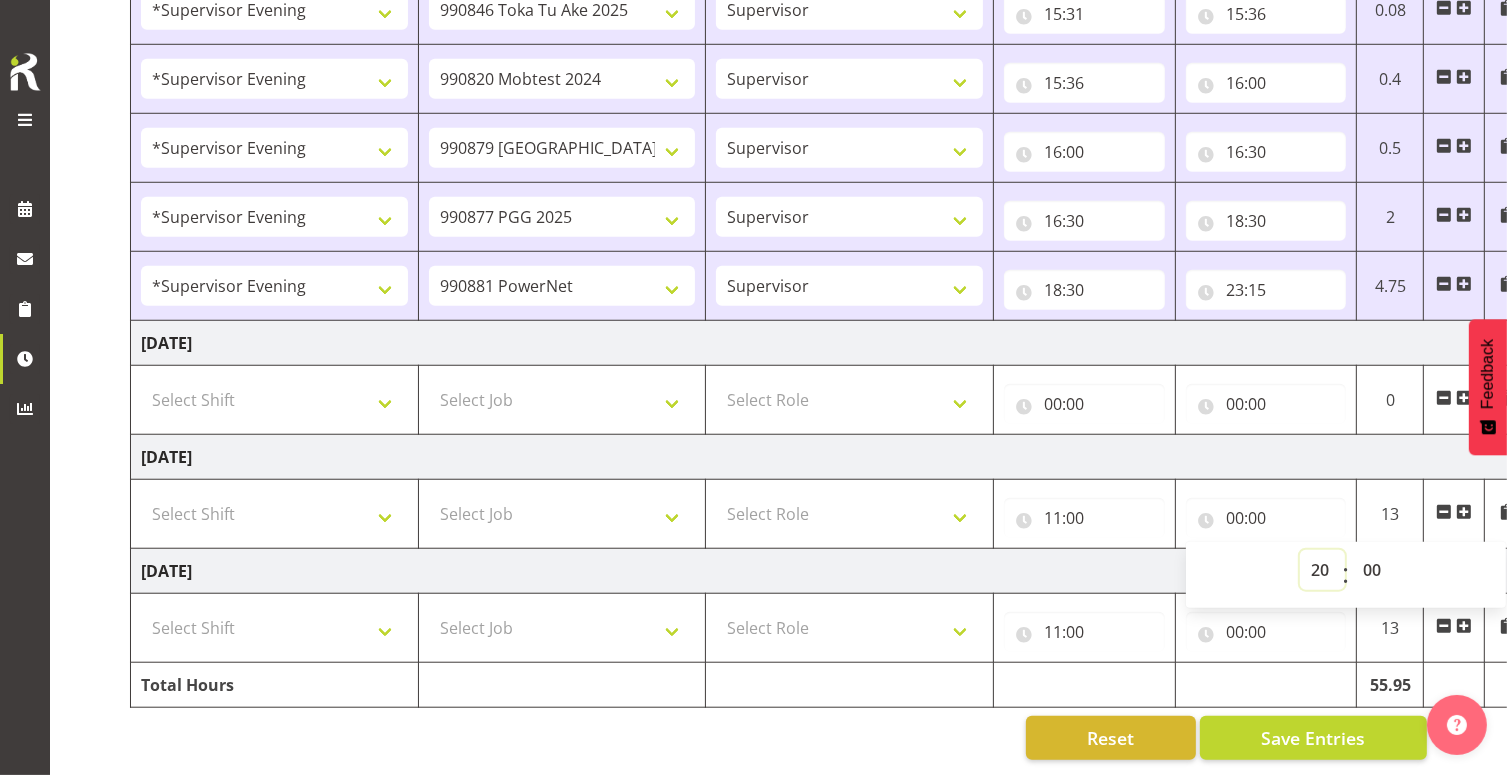 click on "00   01   02   03   04   05   06   07   08   09   10   11   12   13   14   15   16   17   18   19   20   21   22   23" at bounding box center (1322, 570) 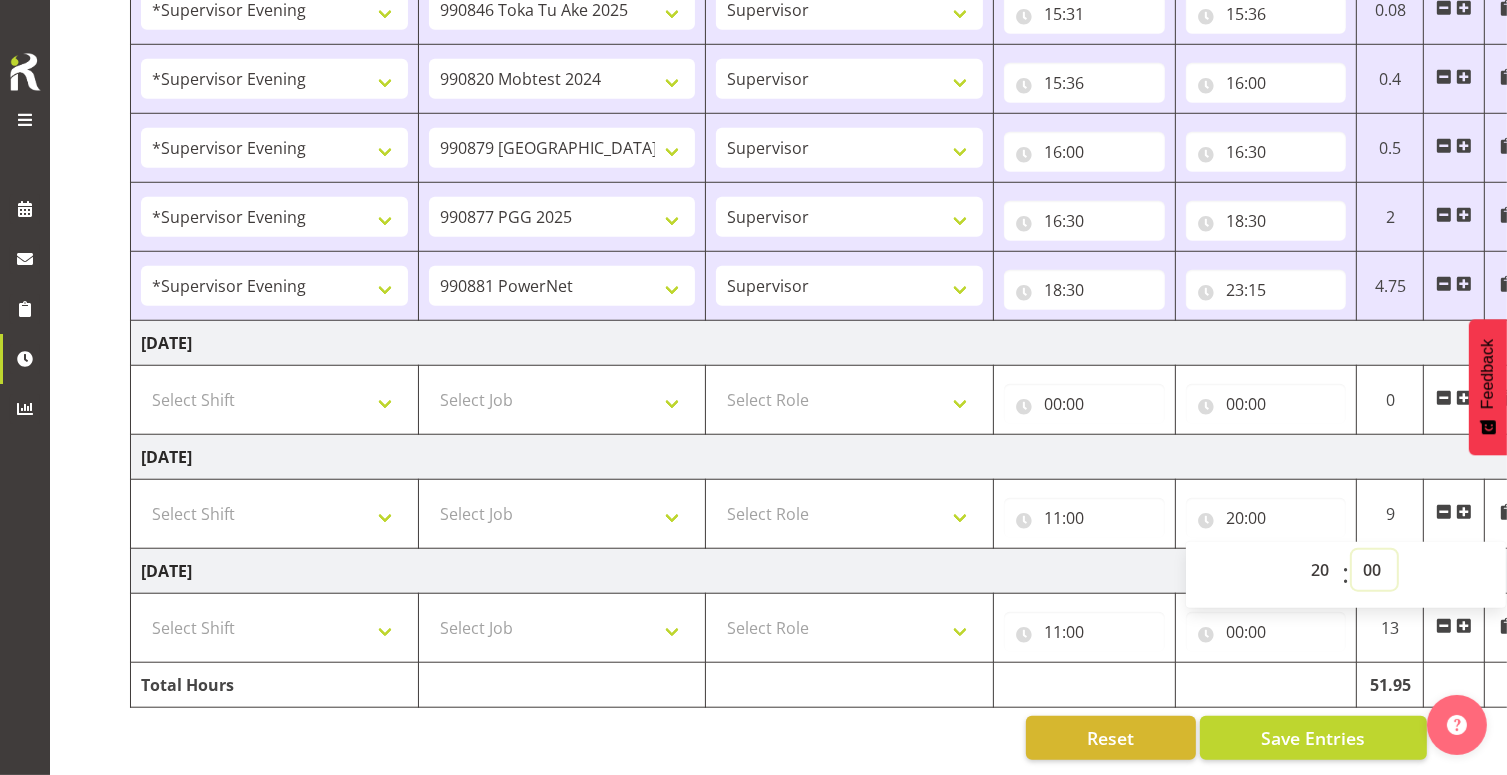 drag, startPoint x: 1380, startPoint y: 555, endPoint x: 1379, endPoint y: 536, distance: 19.026299 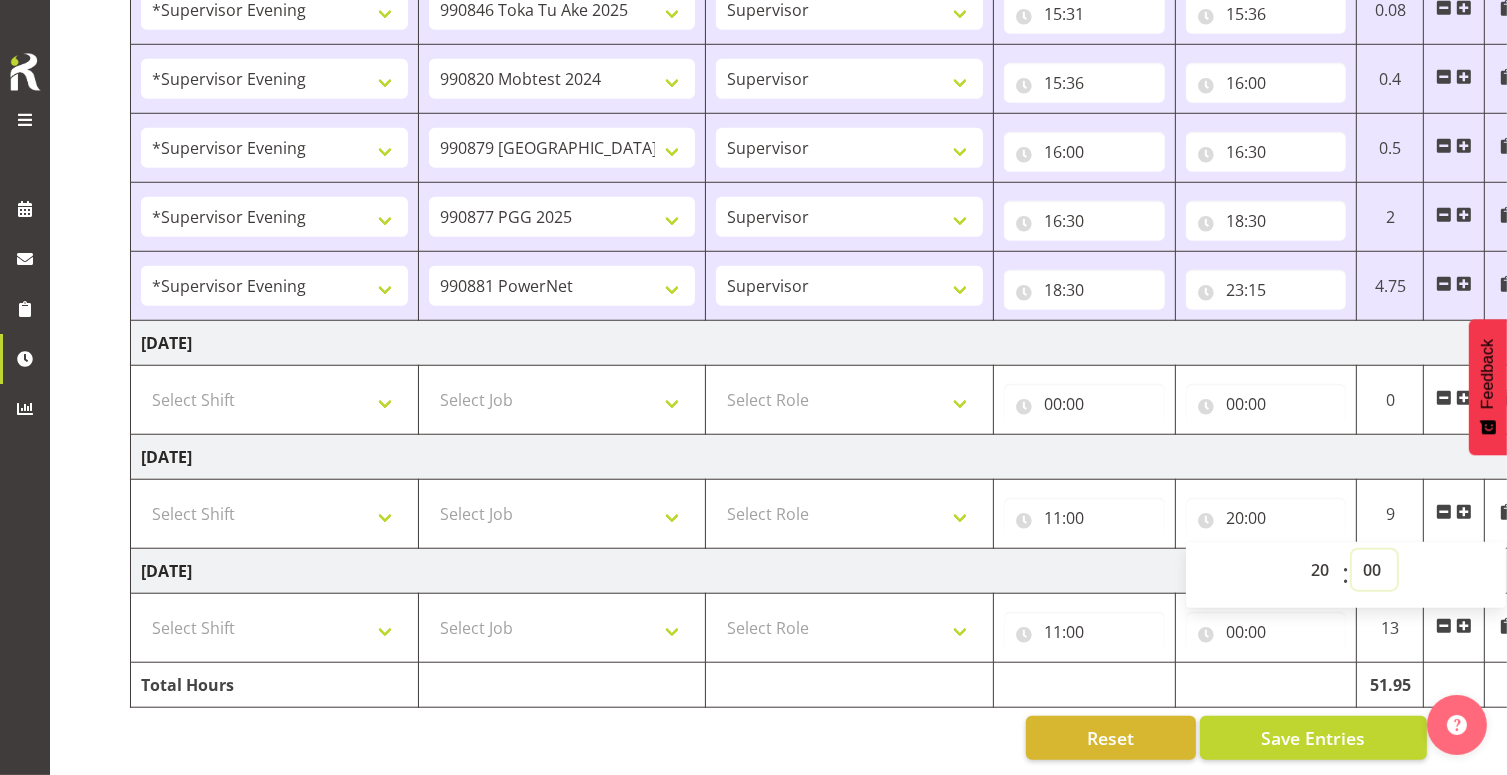 select on "15" 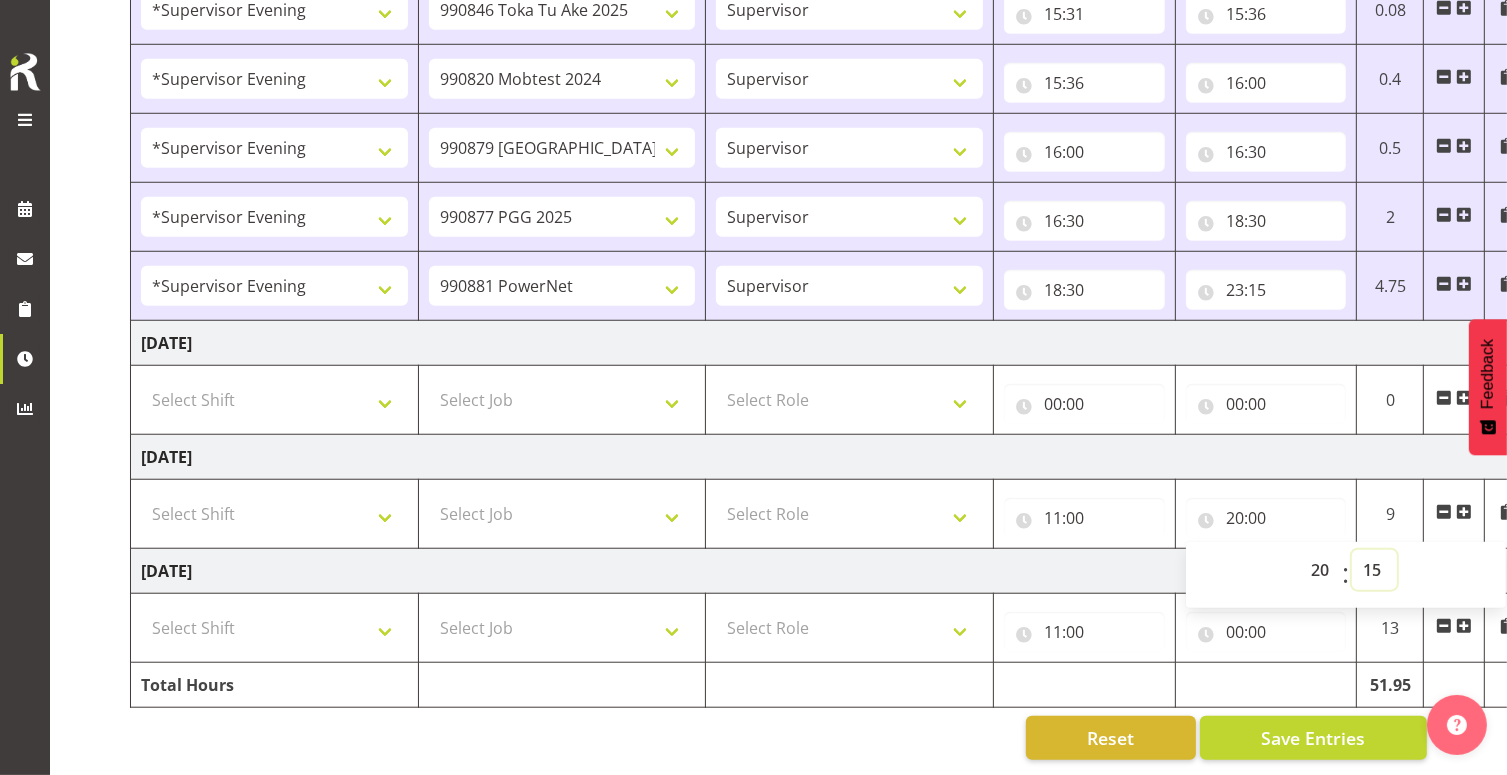 click on "00   01   02   03   04   05   06   07   08   09   10   11   12   13   14   15   16   17   18   19   20   21   22   23   24   25   26   27   28   29   30   31   32   33   34   35   36   37   38   39   40   41   42   43   44   45   46   47   48   49   50   51   52   53   54   55   56   57   58   59" at bounding box center [1374, 570] 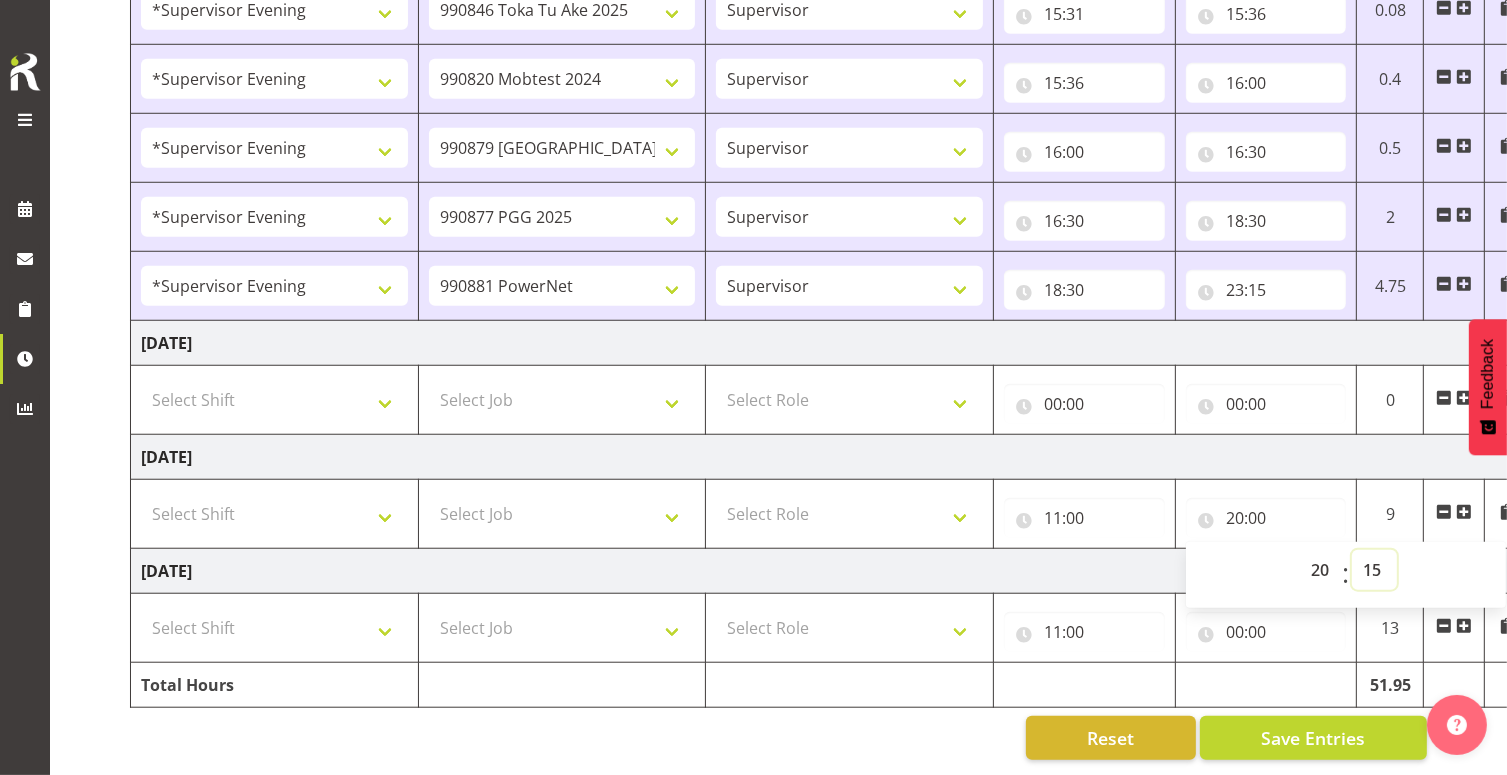 select 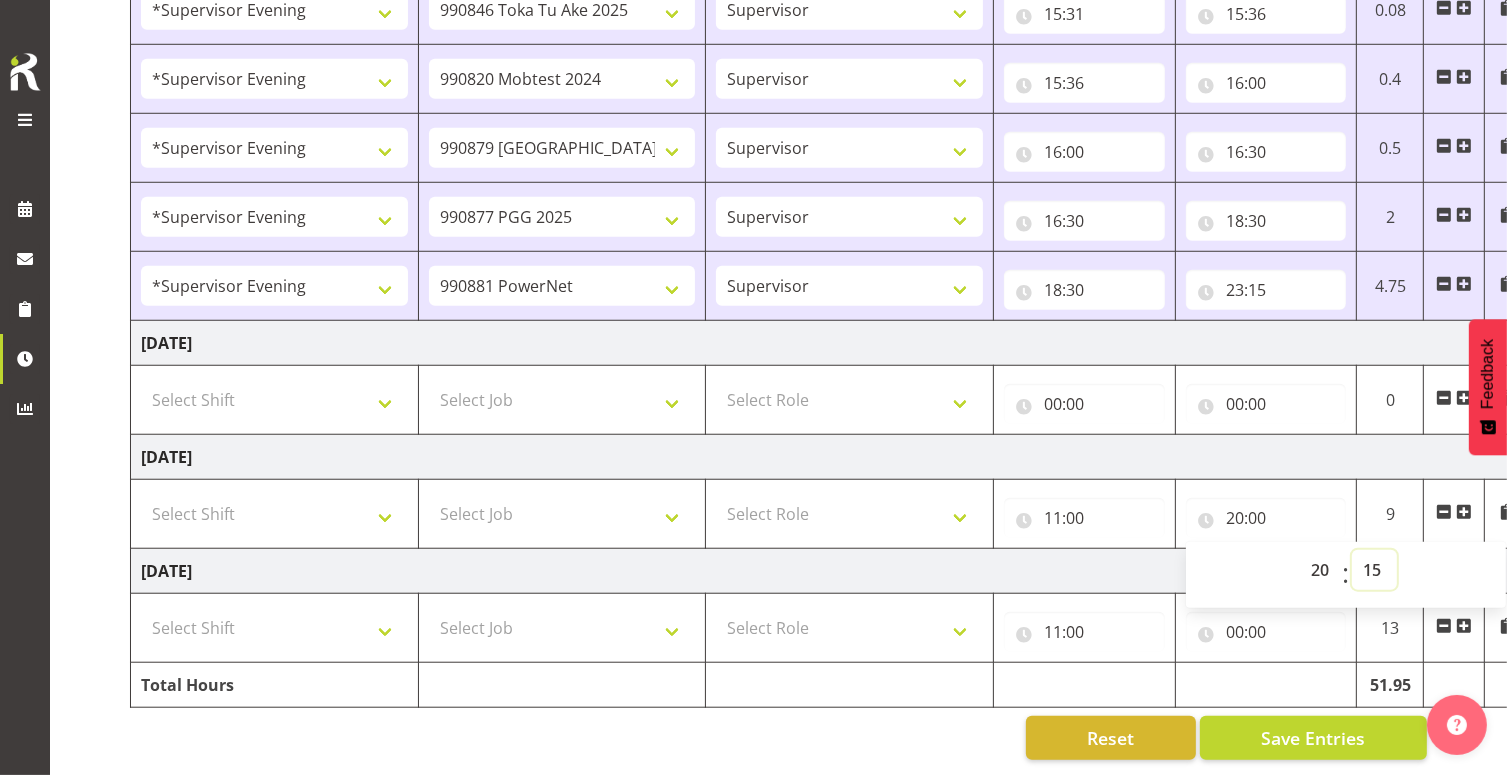 select 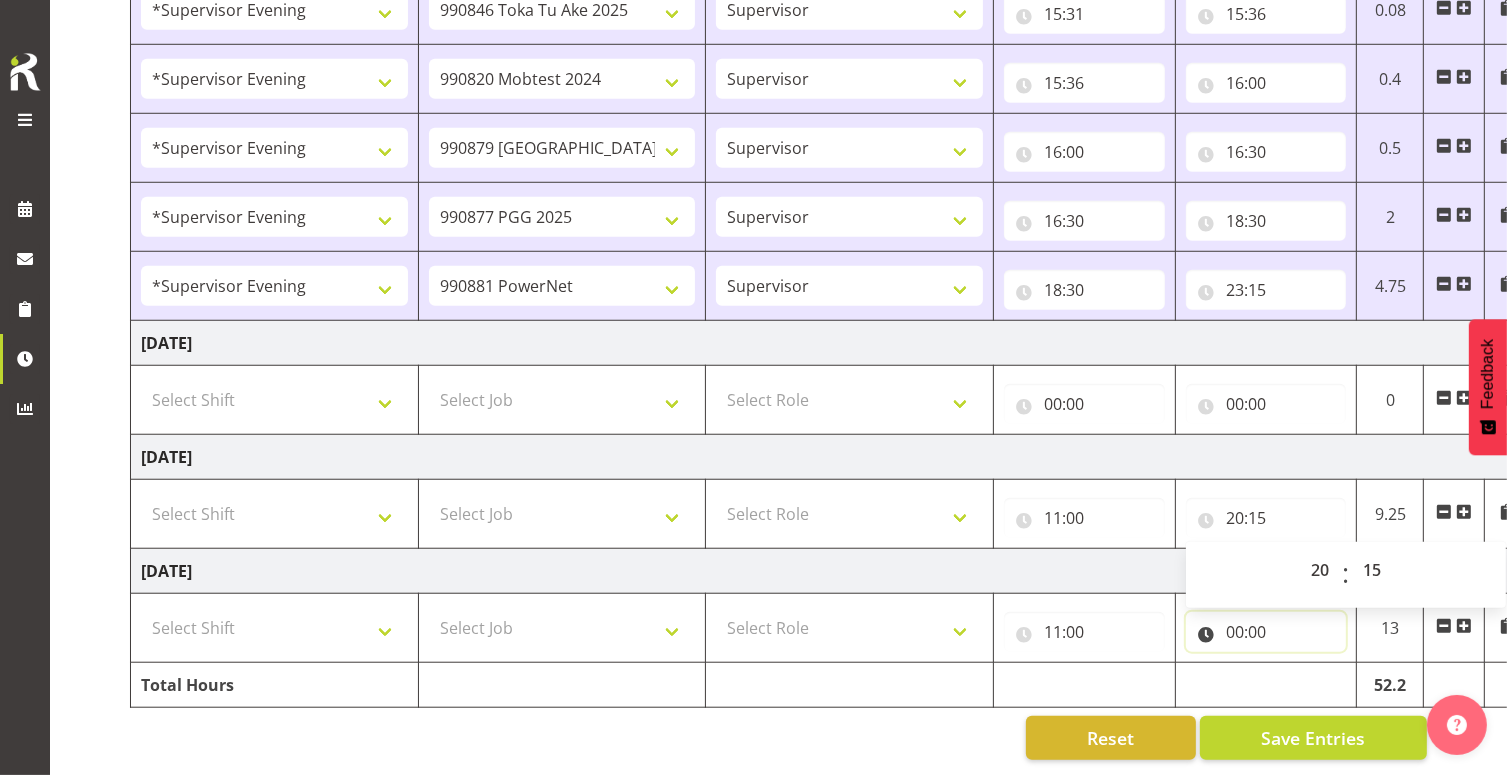 click on "00:00" at bounding box center [1266, 632] 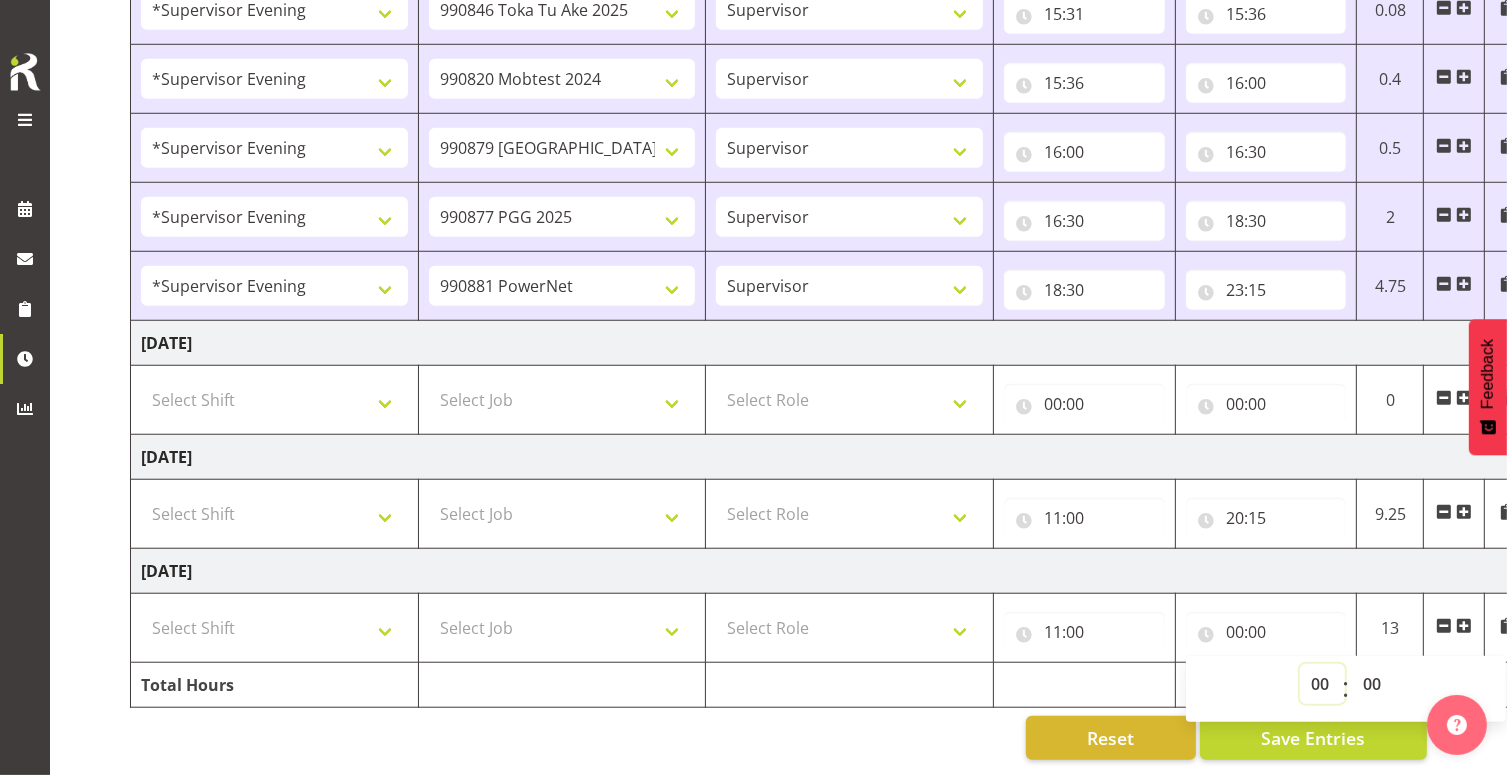 click on "00   01   02   03   04   05   06   07   08   09   10   11   12   13   14   15   16   17   18   19   20   21   22   23" at bounding box center (1322, 684) 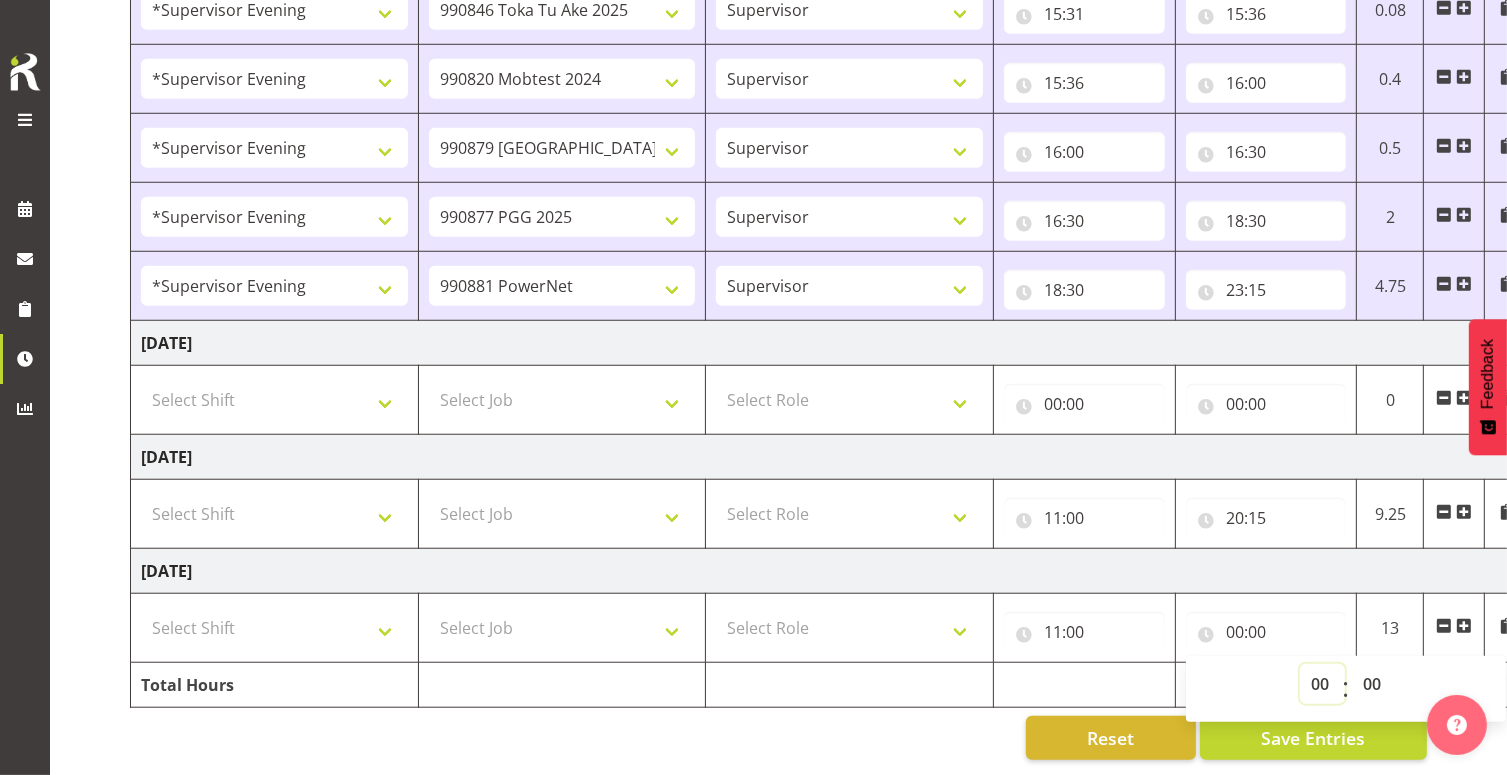 select on "20" 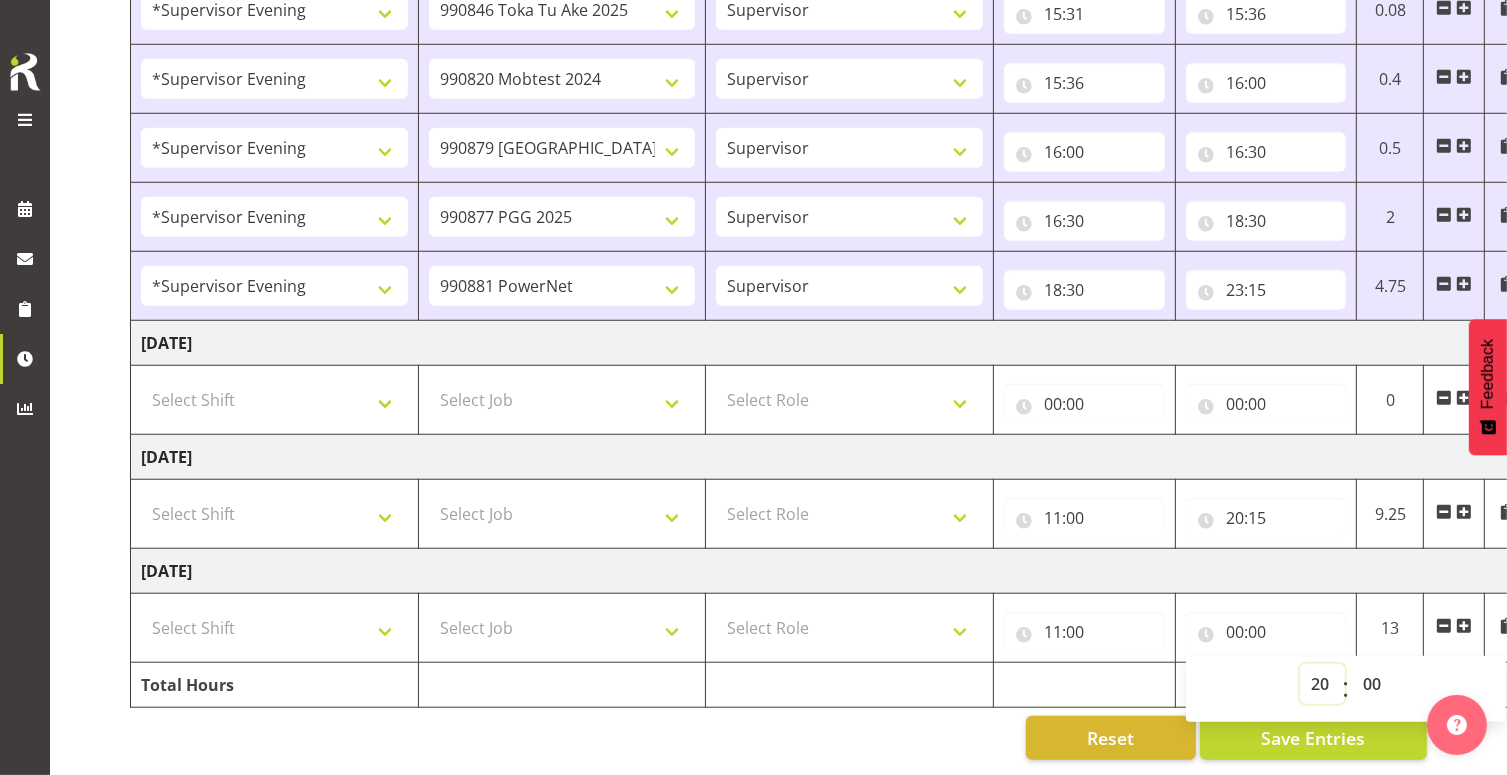 click on "00   01   02   03   04   05   06   07   08   09   10   11   12   13   14   15   16   17   18   19   20   21   22   23" at bounding box center [1322, 684] 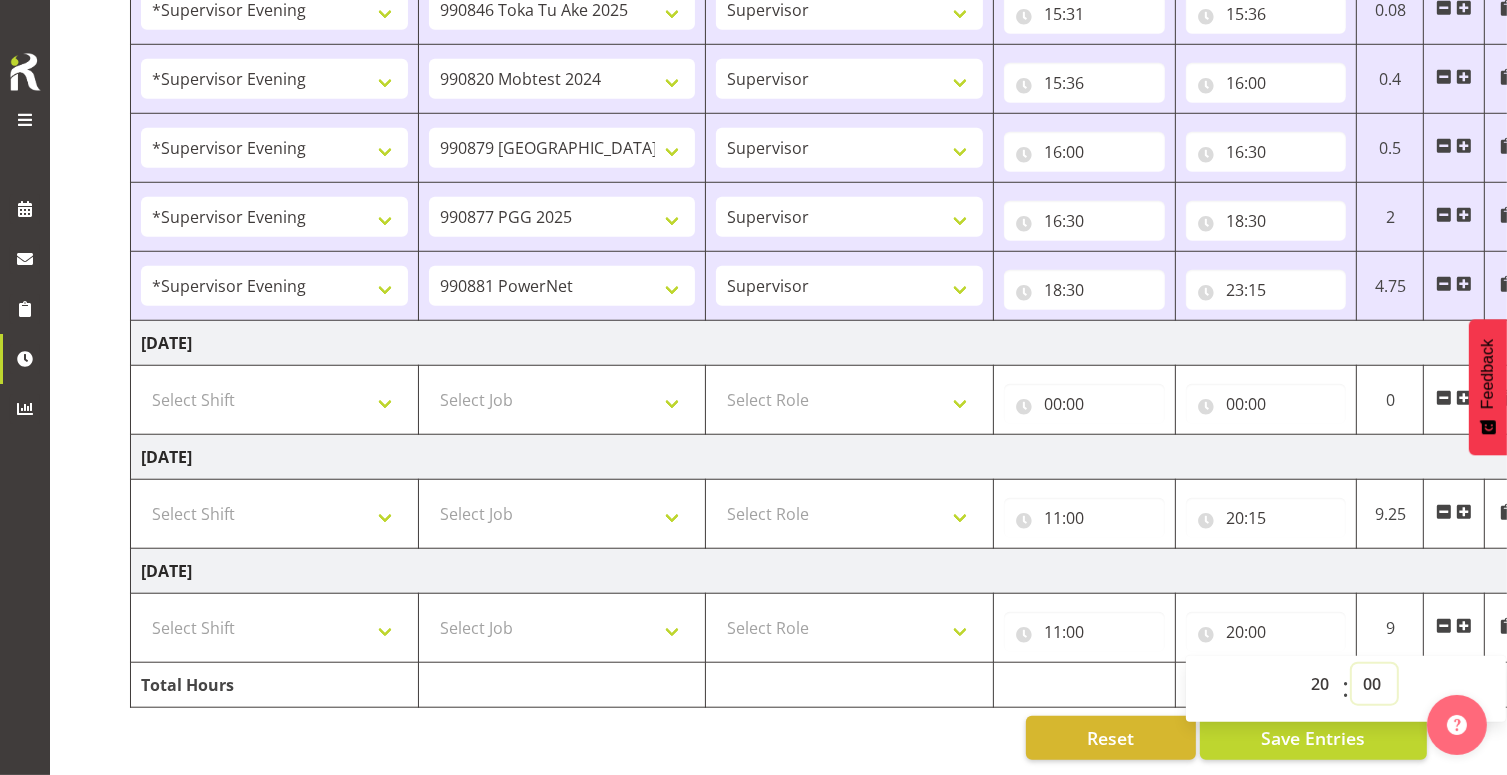 click on "00   01   02   03   04   05   06   07   08   09   10   11   12   13   14   15   16   17   18   19   20   21   22   23   24   25   26   27   28   29   30   31   32   33   34   35   36   37   38   39   40   41   42   43   44   45   46   47   48   49   50   51   52   53   54   55   56   57   58   59" at bounding box center (1374, 684) 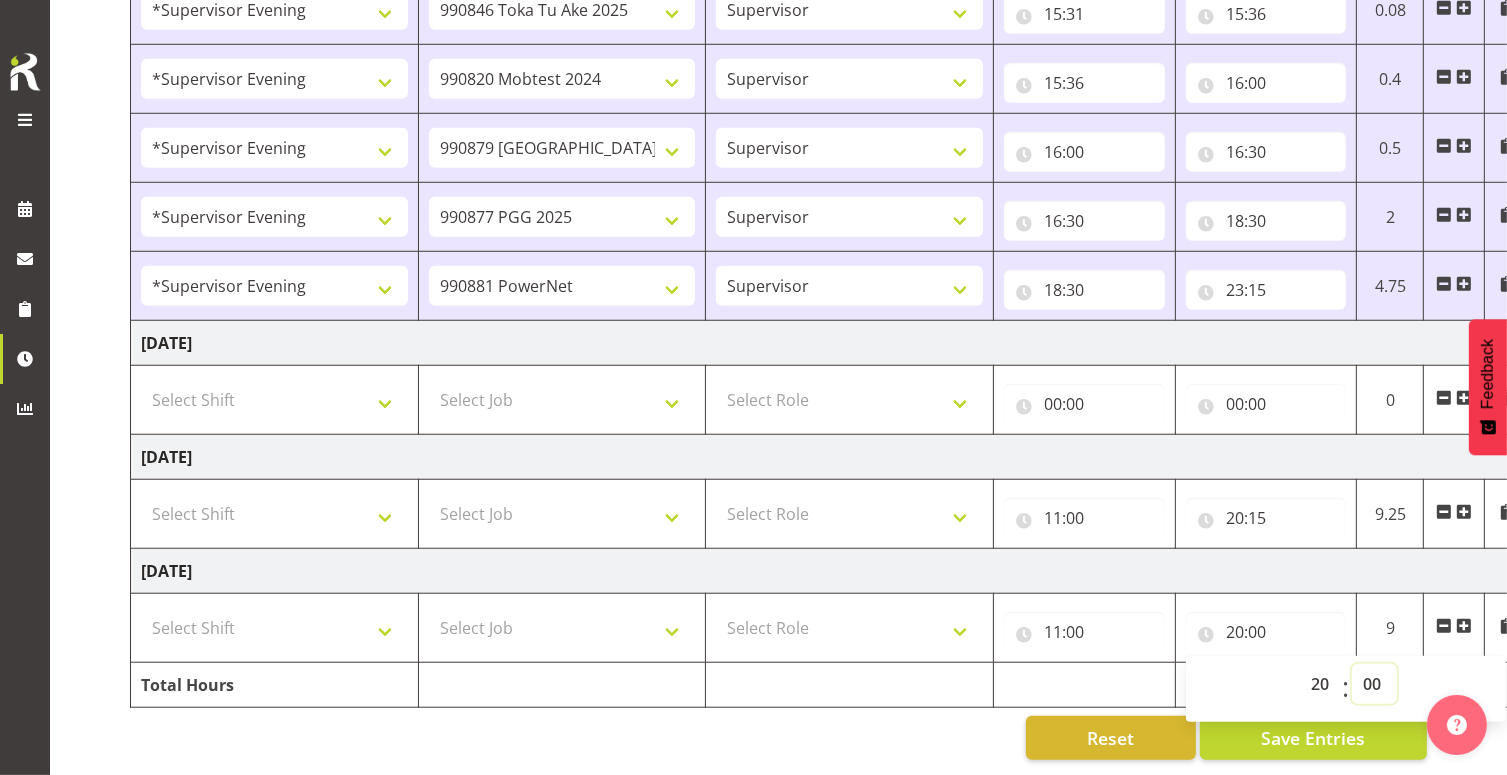 select on "15" 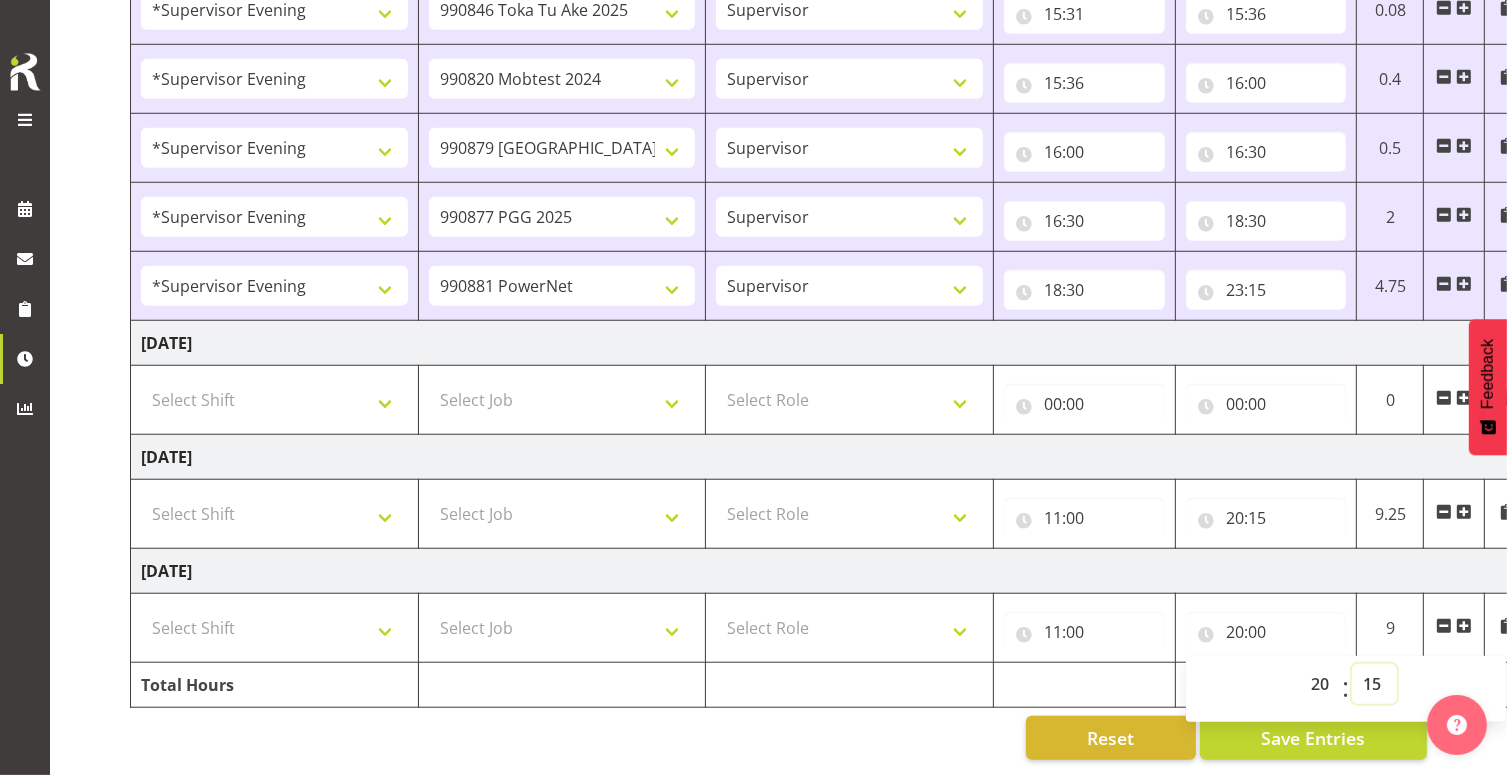 click on "00   01   02   03   04   05   06   07   08   09   10   11   12   13   14   15   16   17   18   19   20   21   22   23   24   25   26   27   28   29   30   31   32   33   34   35   36   37   38   39   40   41   42   43   44   45   46   47   48   49   50   51   52   53   54   55   56   57   58   59" at bounding box center (1374, 684) 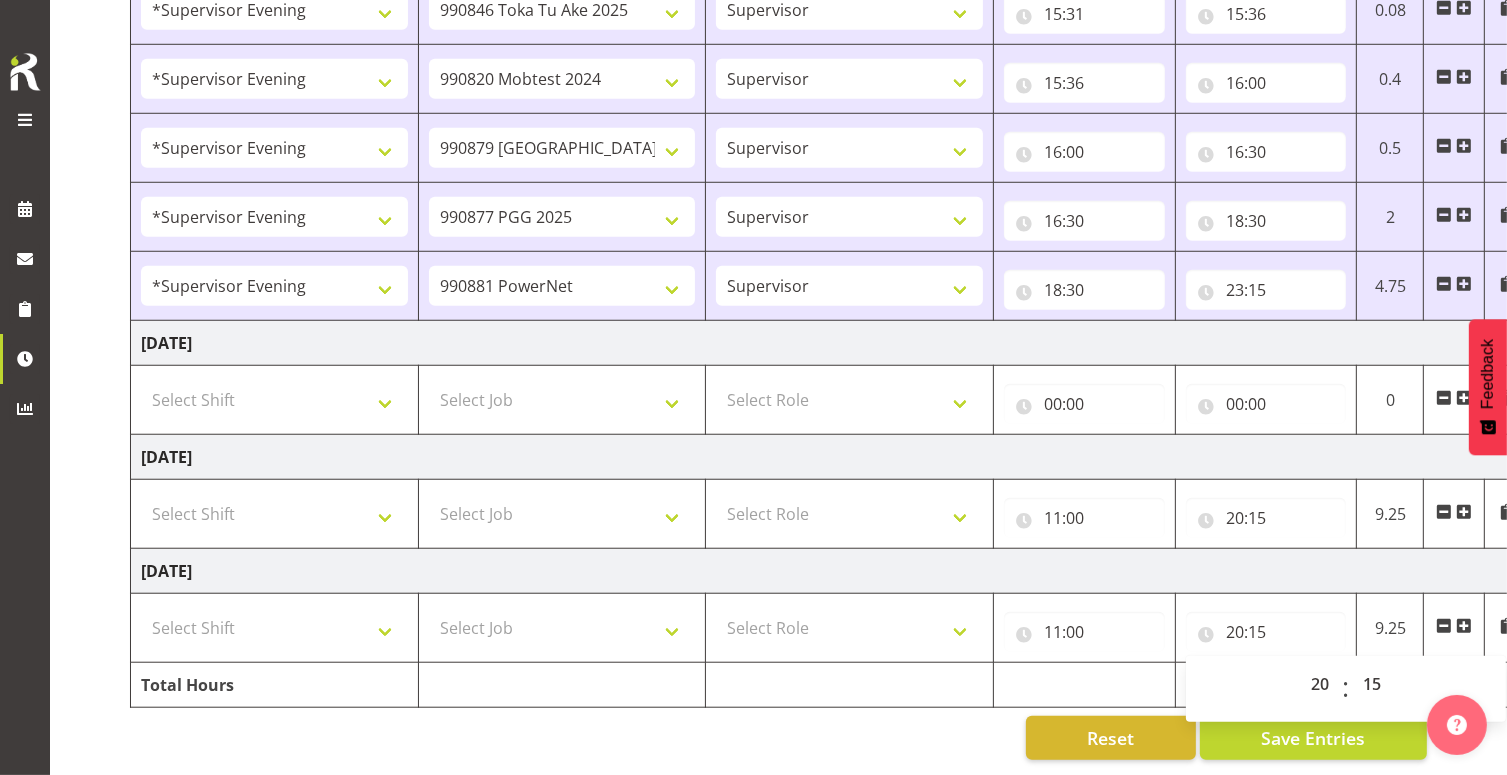 click on "Reset
Save
Entries" at bounding box center (778, 738) 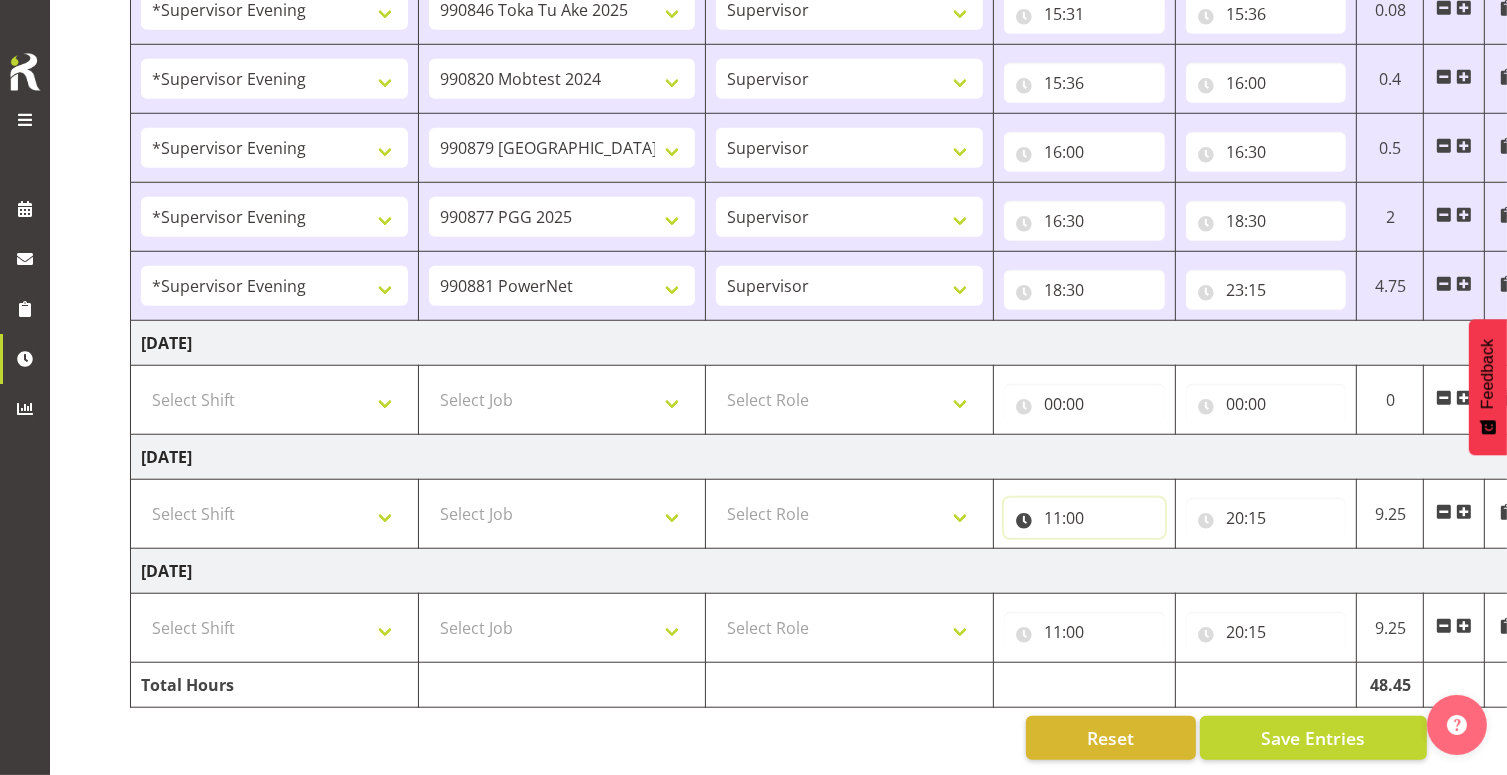 click on "11:00" at bounding box center (1084, 518) 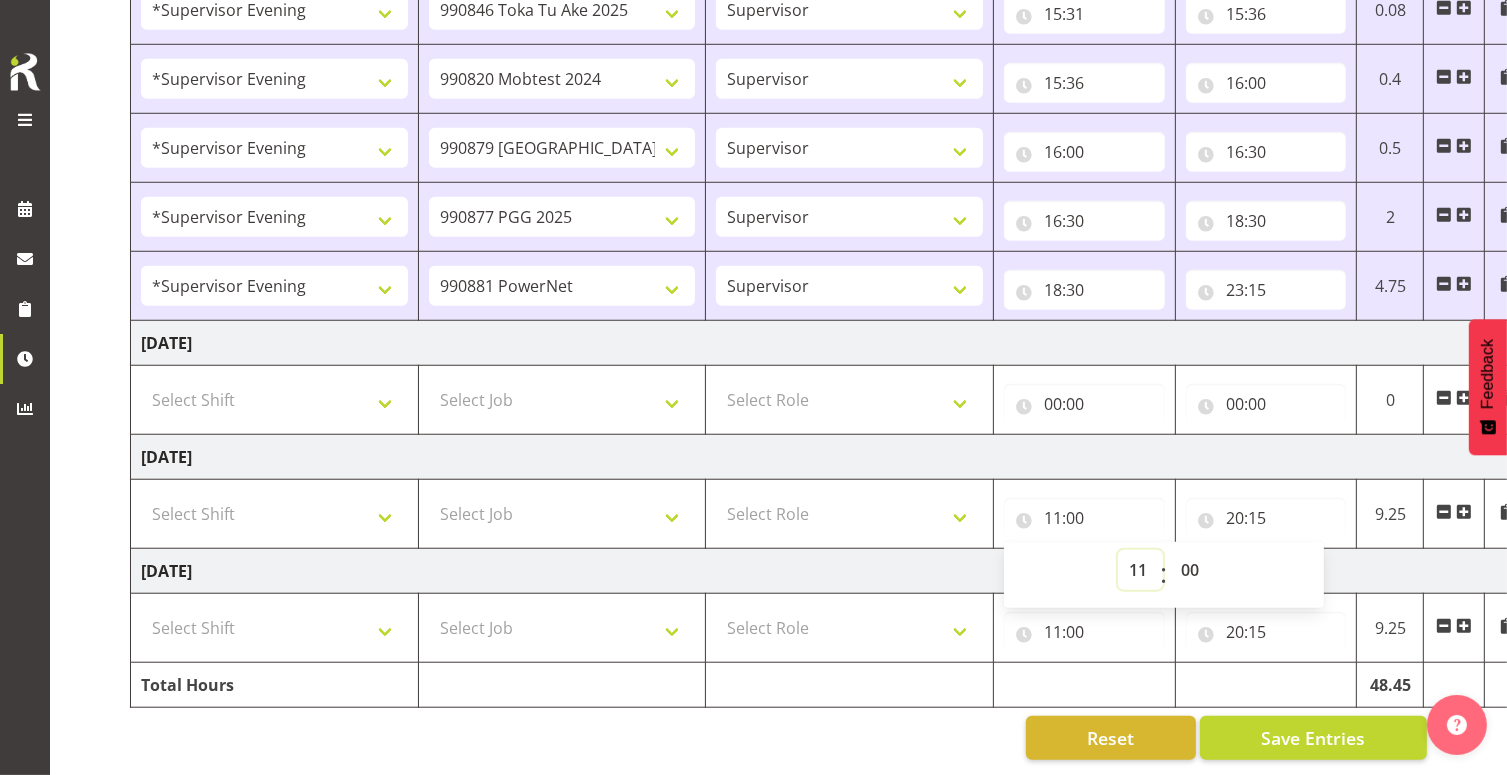 click on "00   01   02   03   04   05   06   07   08   09   10   11   12   13   14   15   16   17   18   19   20   21   22   23" at bounding box center [1140, 570] 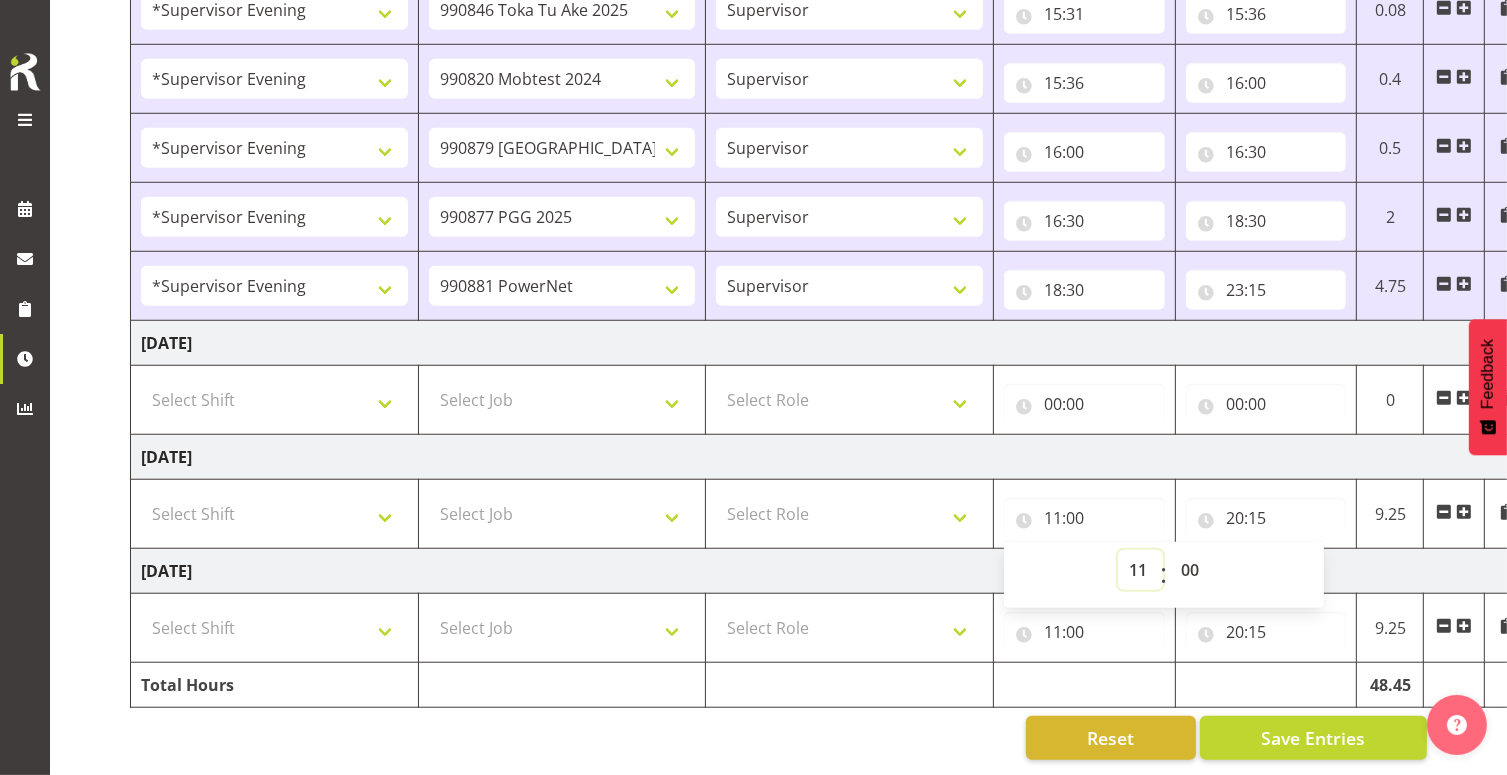 select on "10" 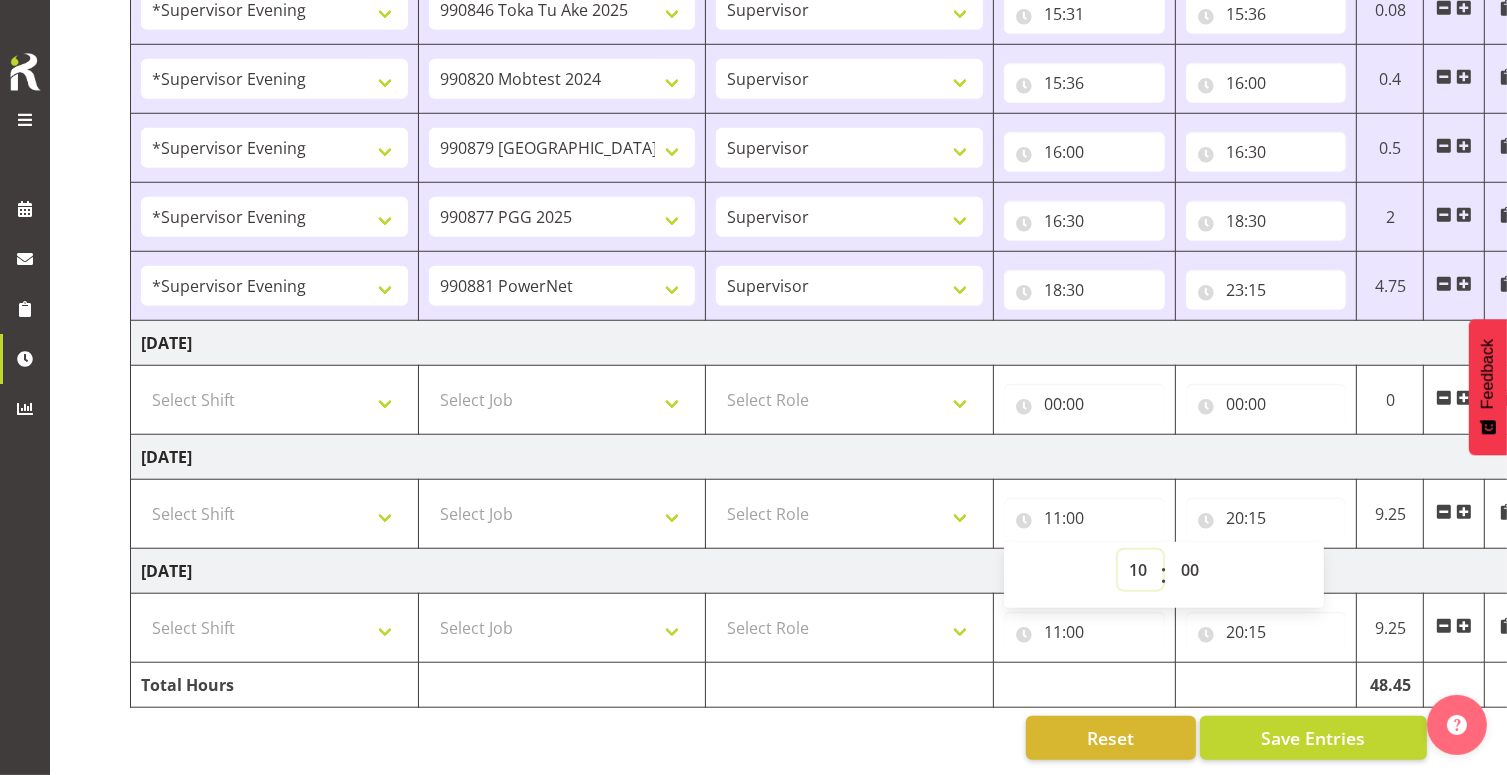click on "00   01   02   03   04   05   06   07   08   09   10   11   12   13   14   15   16   17   18   19   20   21   22   23" at bounding box center (1140, 570) 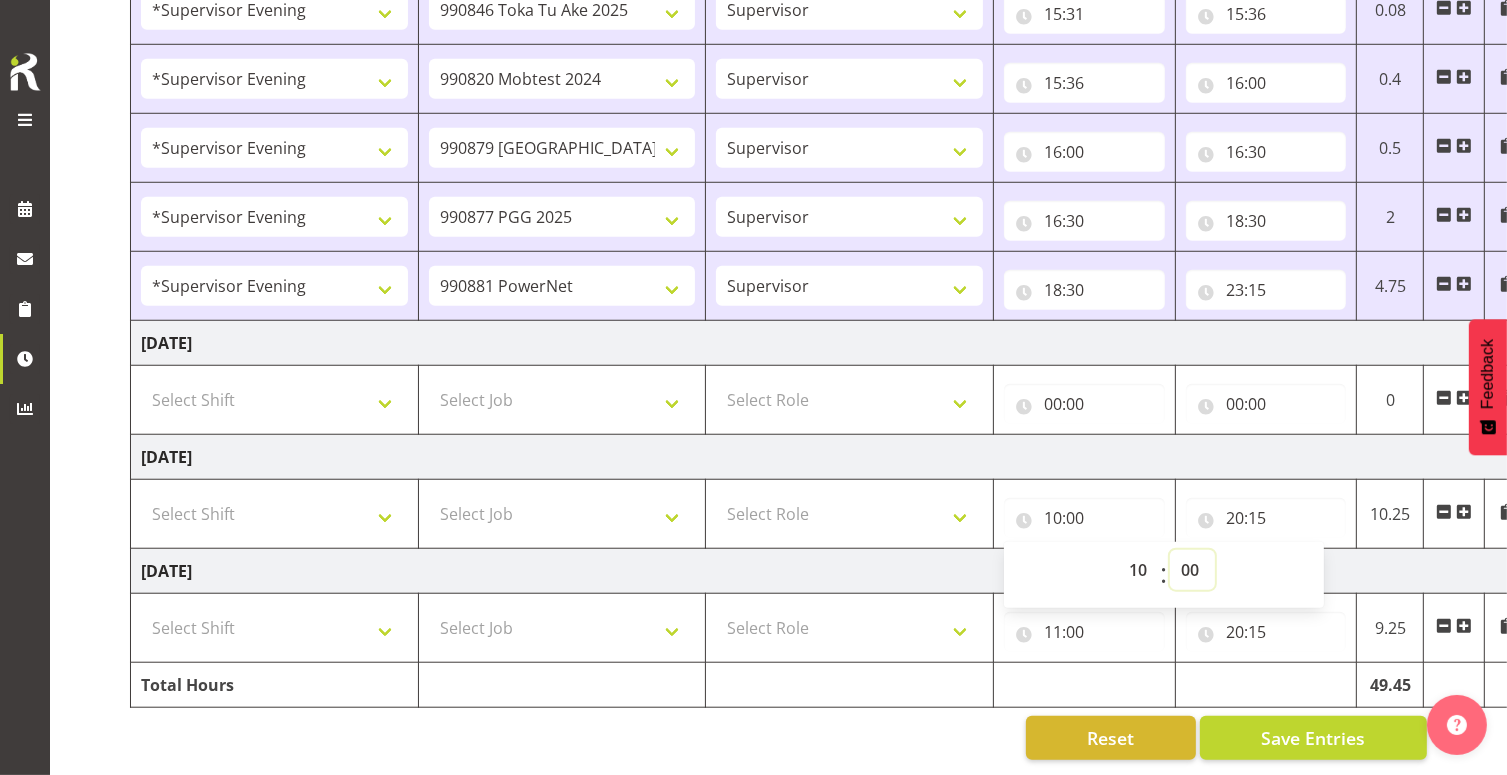 drag, startPoint x: 1198, startPoint y: 547, endPoint x: 1192, endPoint y: 536, distance: 12.529964 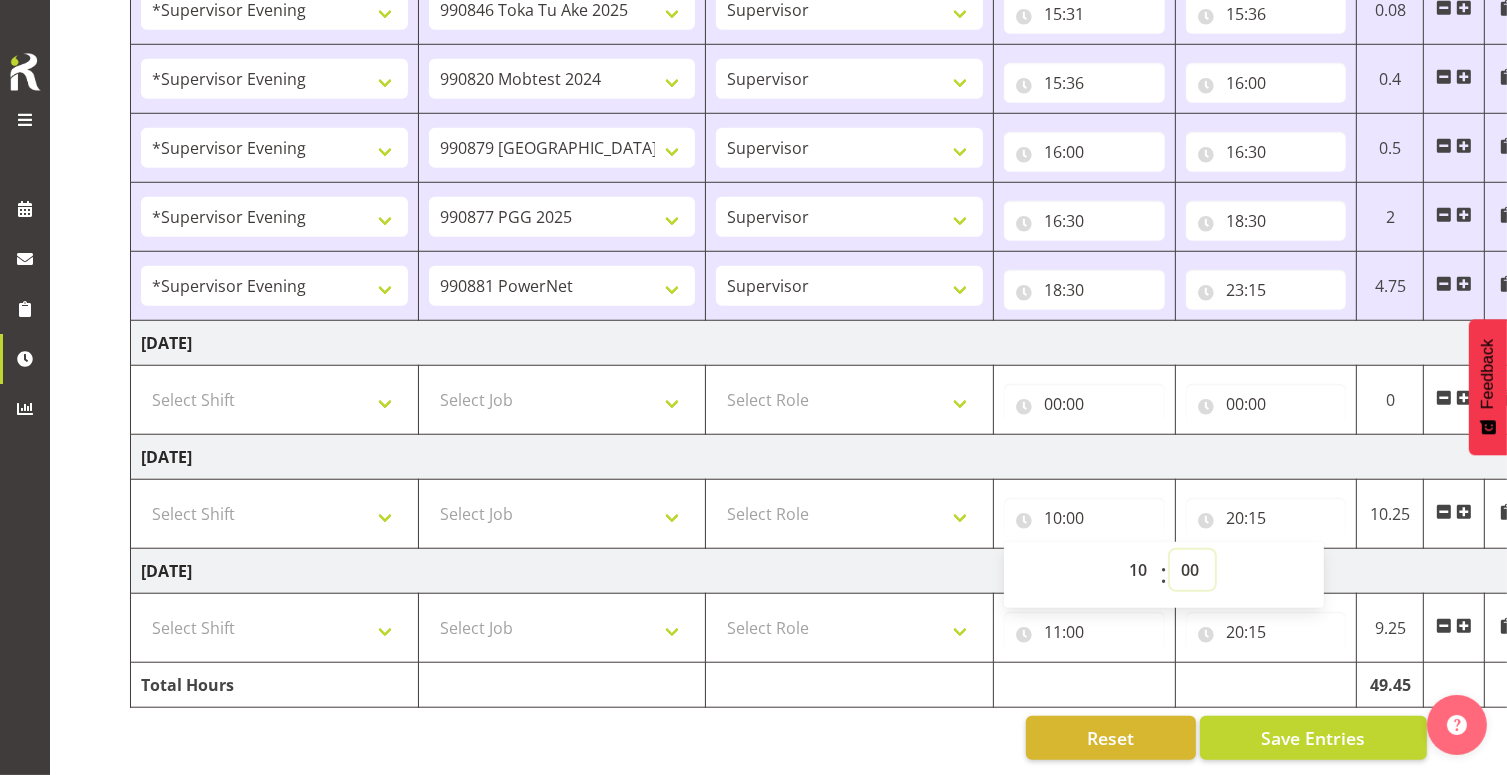 select on "45" 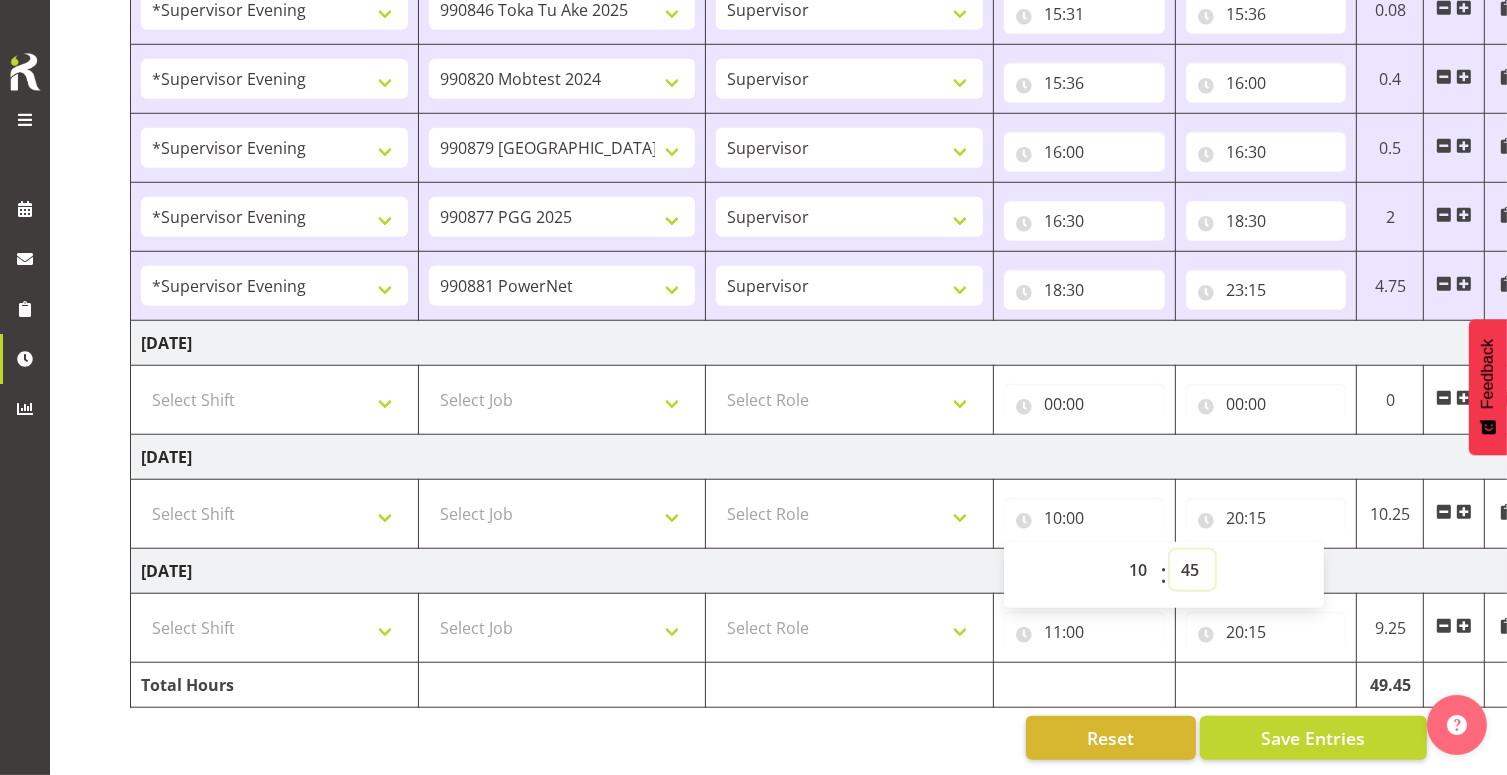 click on "00   01   02   03   04   05   06   07   08   09   10   11   12   13   14   15   16   17   18   19   20   21   22   23   24   25   26   27   28   29   30   31   32   33   34   35   36   37   38   39   40   41   42   43   44   45   46   47   48   49   50   51   52   53   54   55   56   57   58   59" at bounding box center (1192, 570) 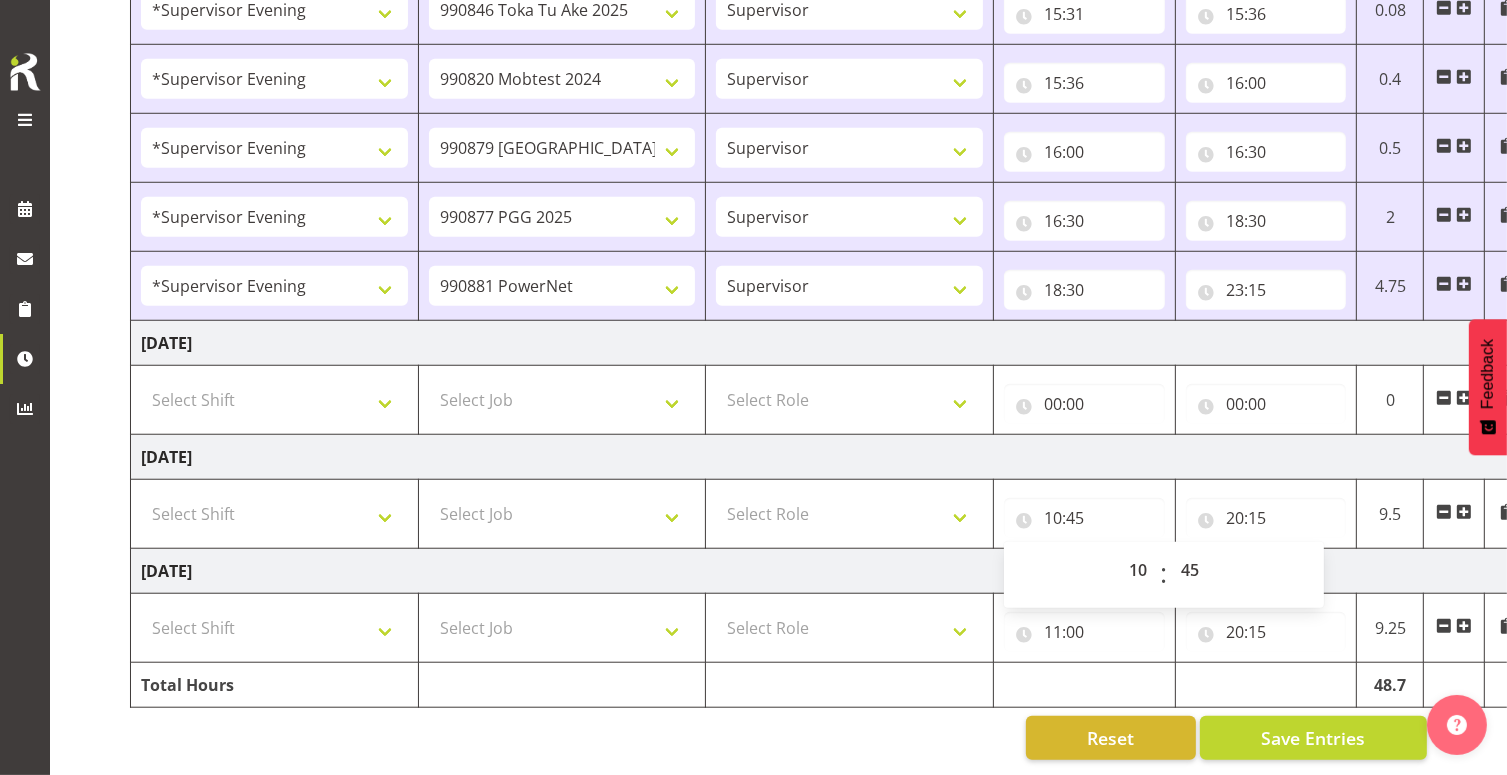 click on "Reset
Save
Entries" at bounding box center (778, 738) 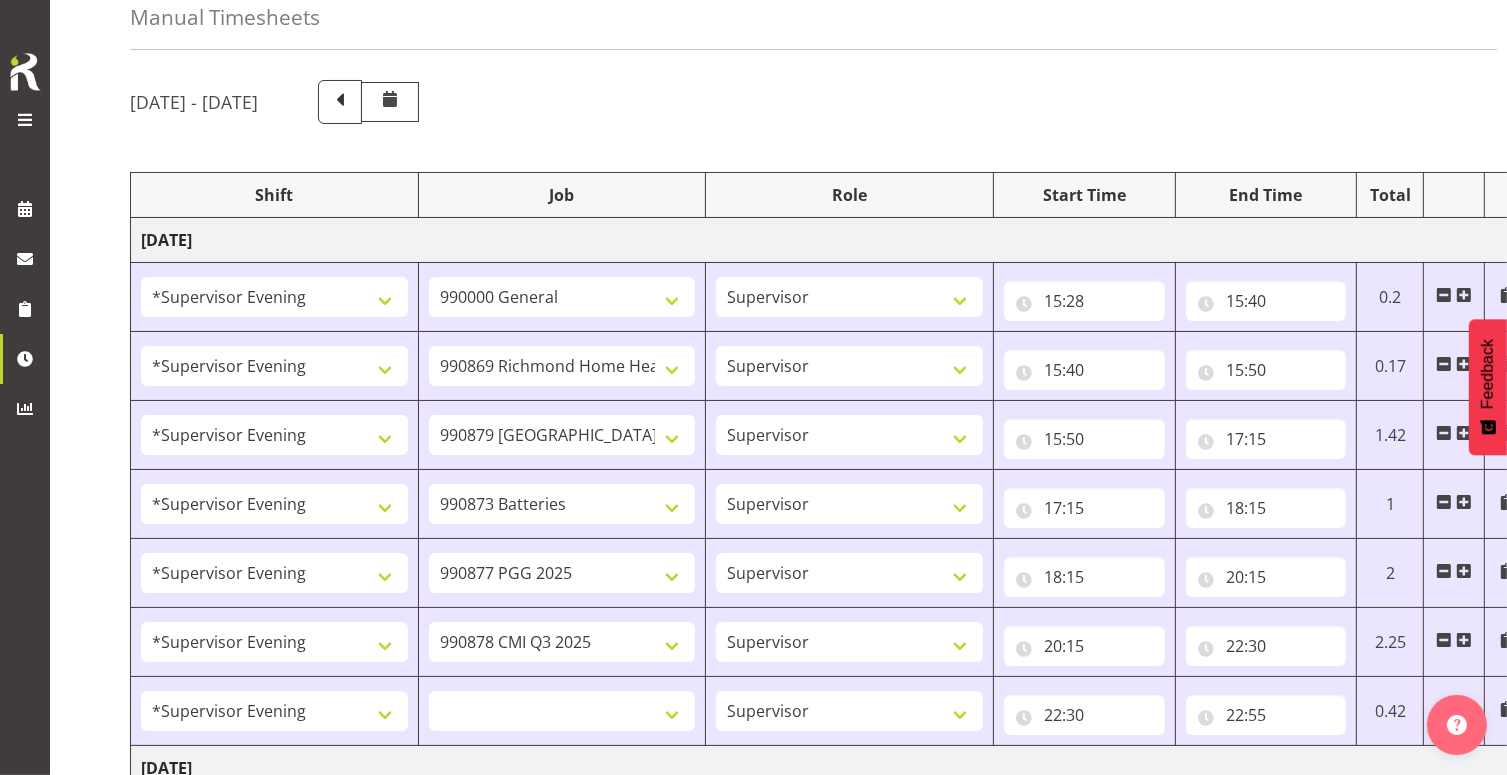 scroll, scrollTop: 0, scrollLeft: 0, axis: both 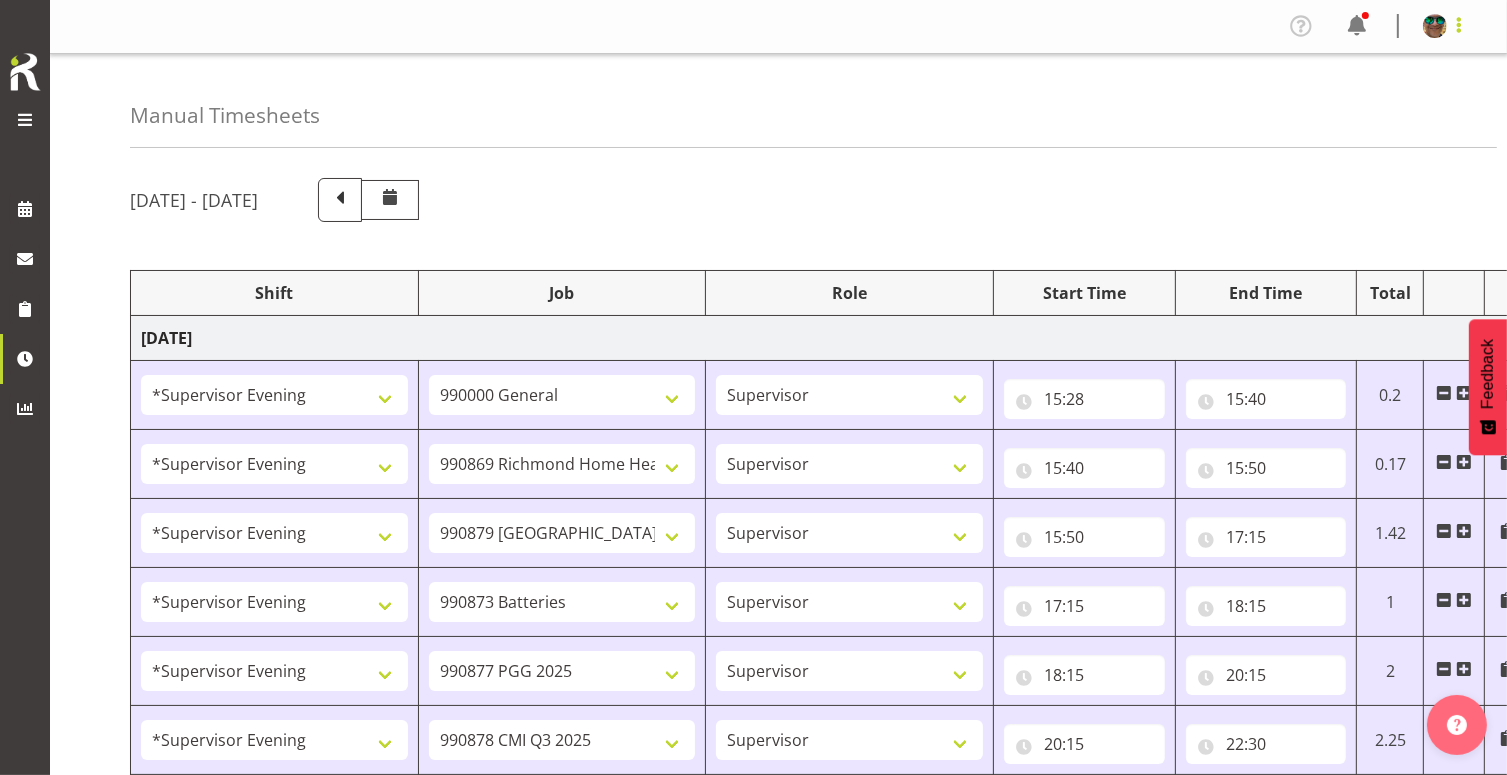 click at bounding box center [1459, 25] 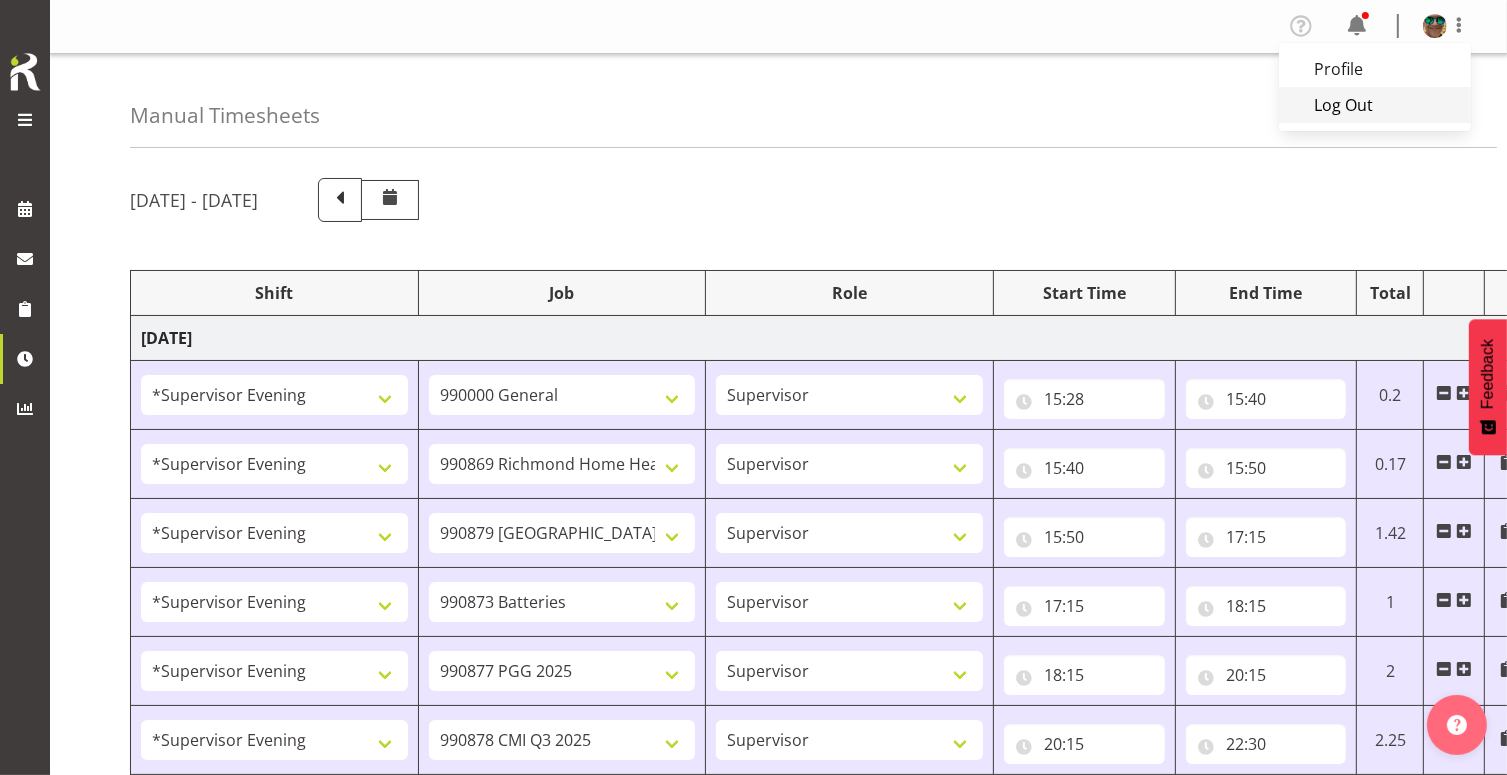 click on "Log Out" at bounding box center (1375, 105) 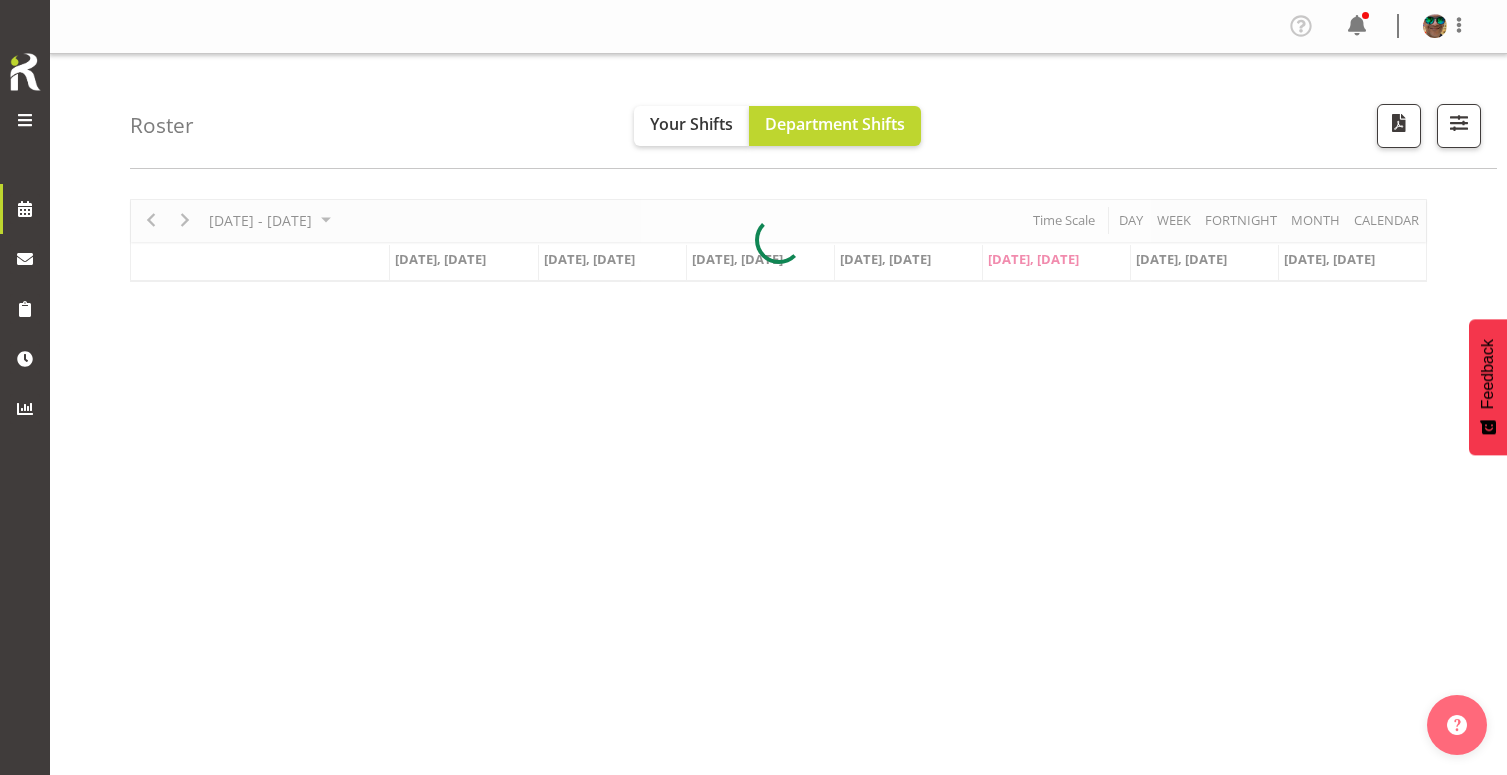 scroll, scrollTop: 0, scrollLeft: 0, axis: both 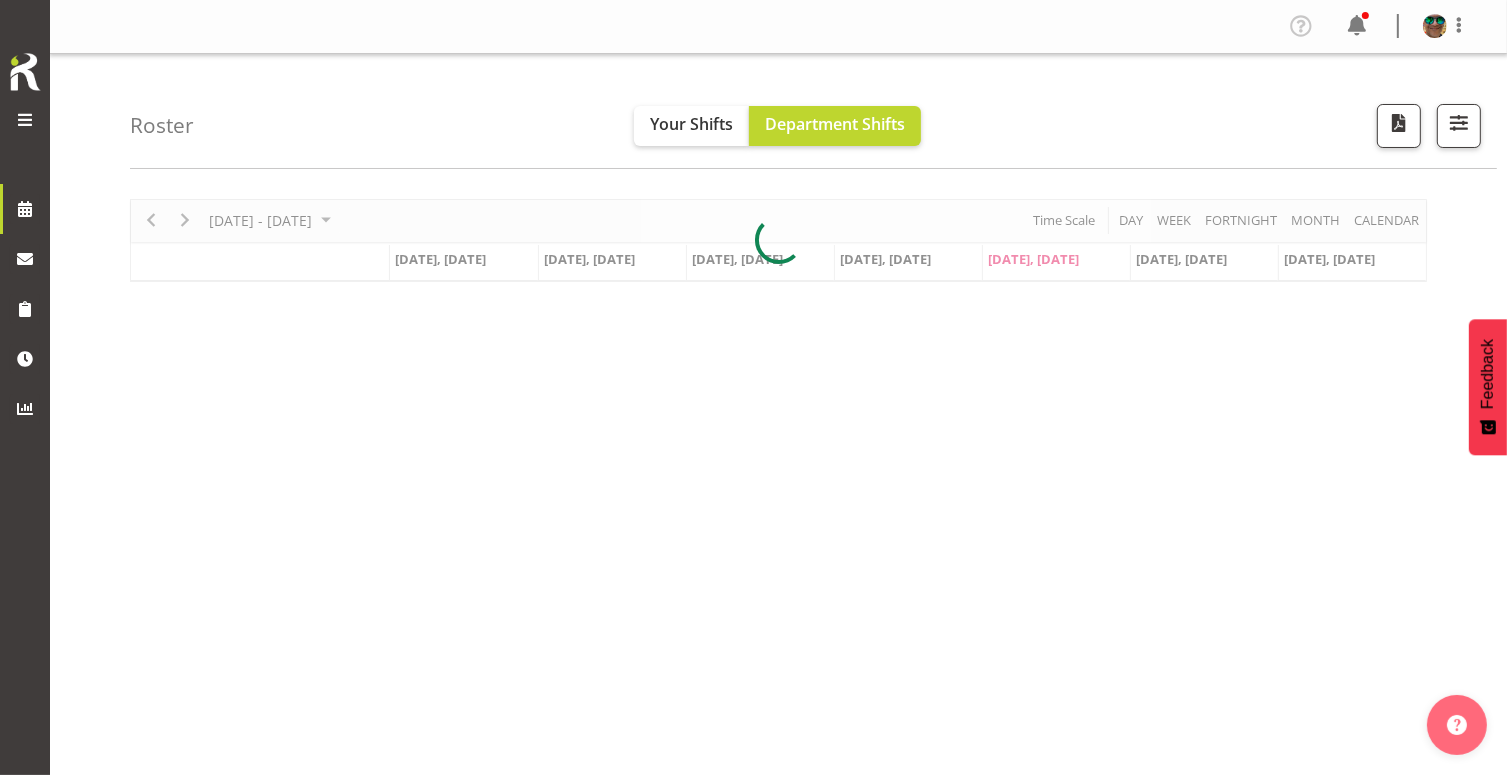 click at bounding box center (25, 120) 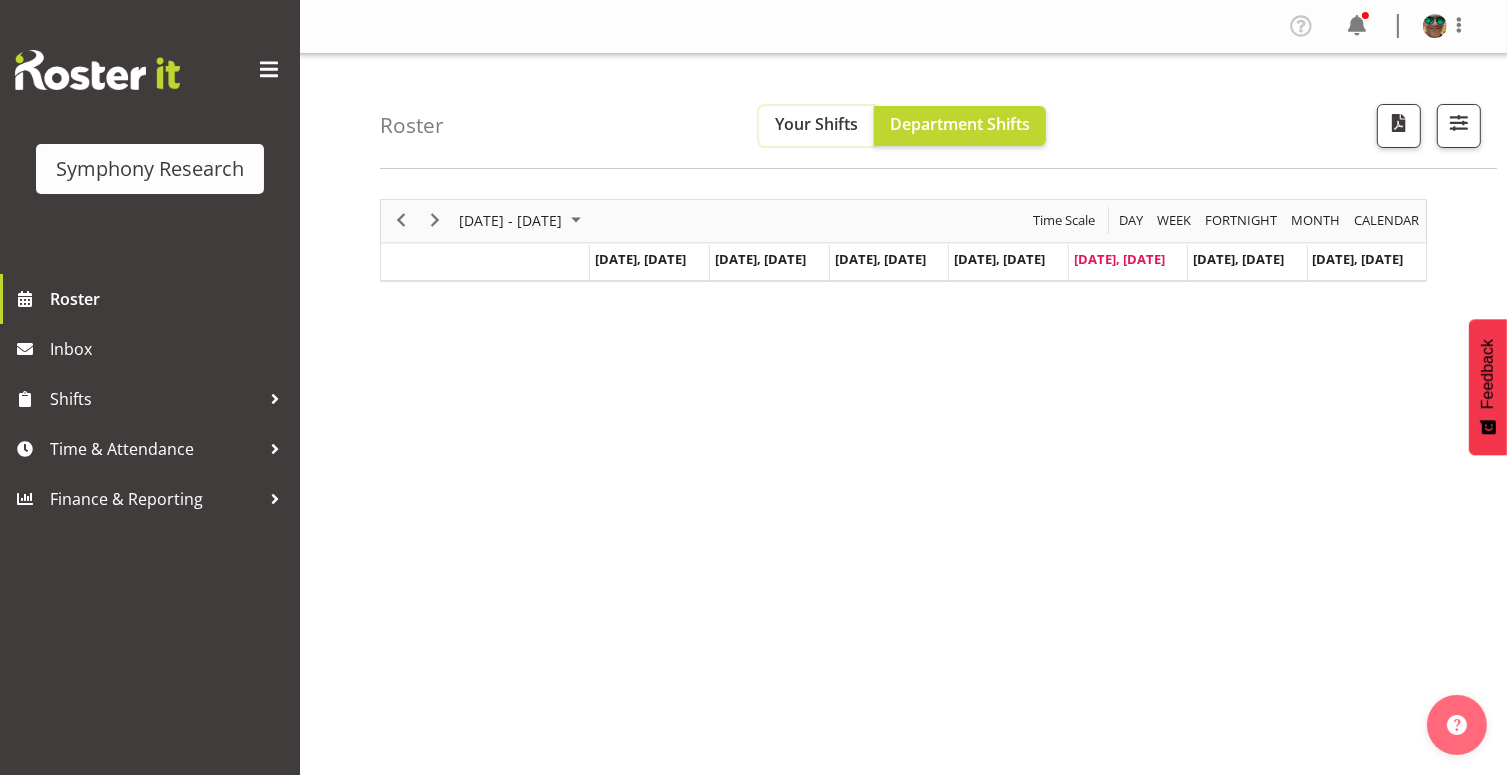 click on "Your Shifts" at bounding box center (816, 124) 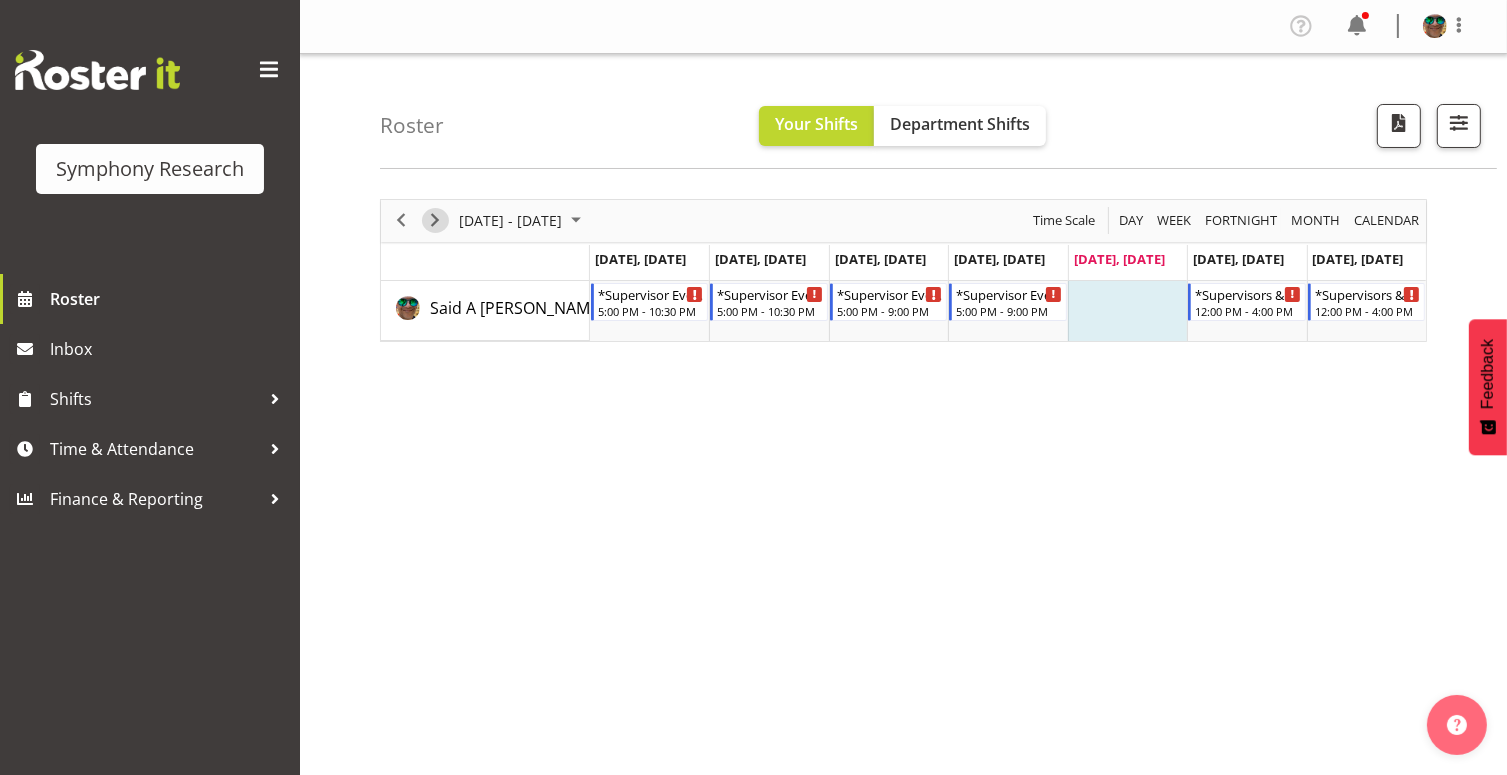 click at bounding box center [435, 220] 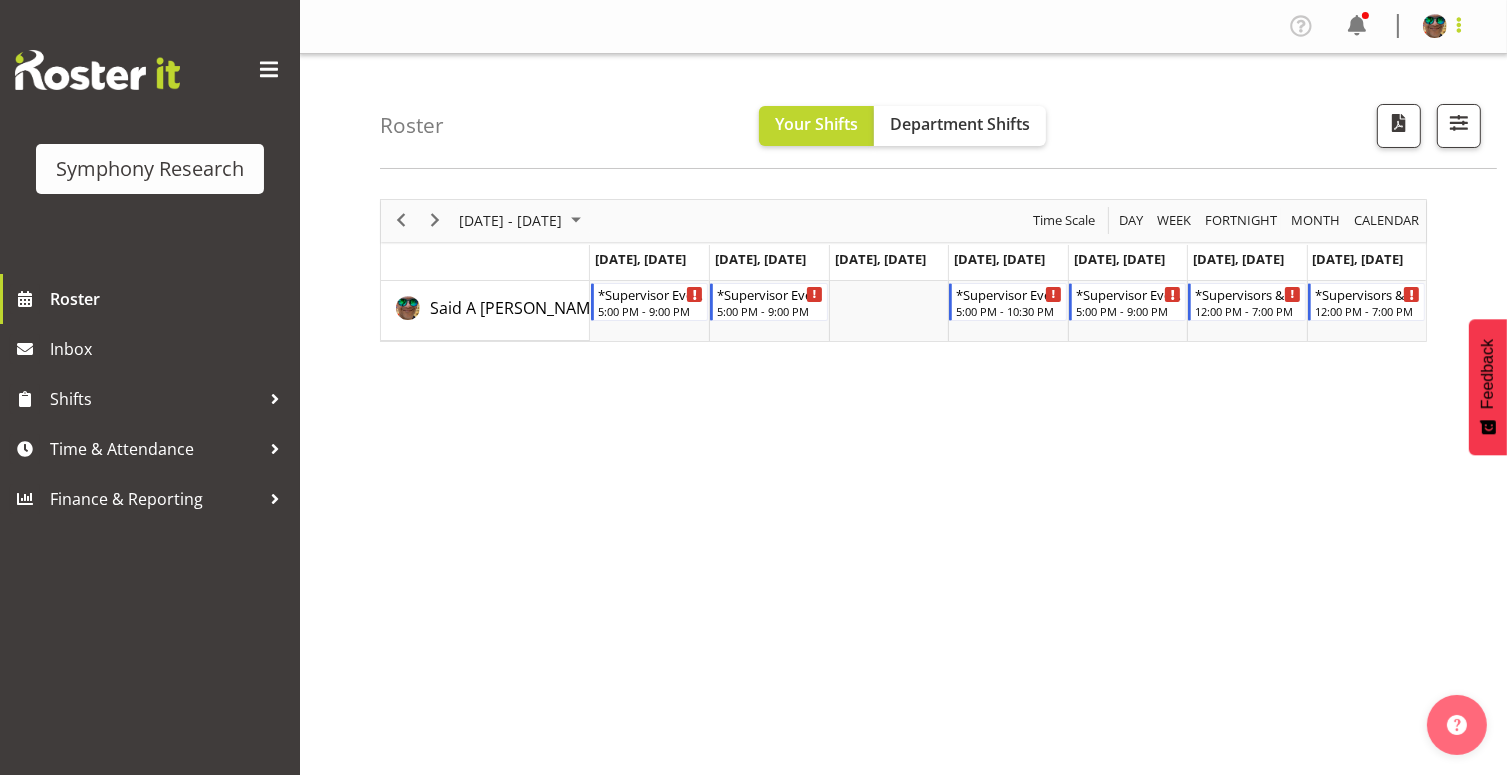 click at bounding box center (1459, 25) 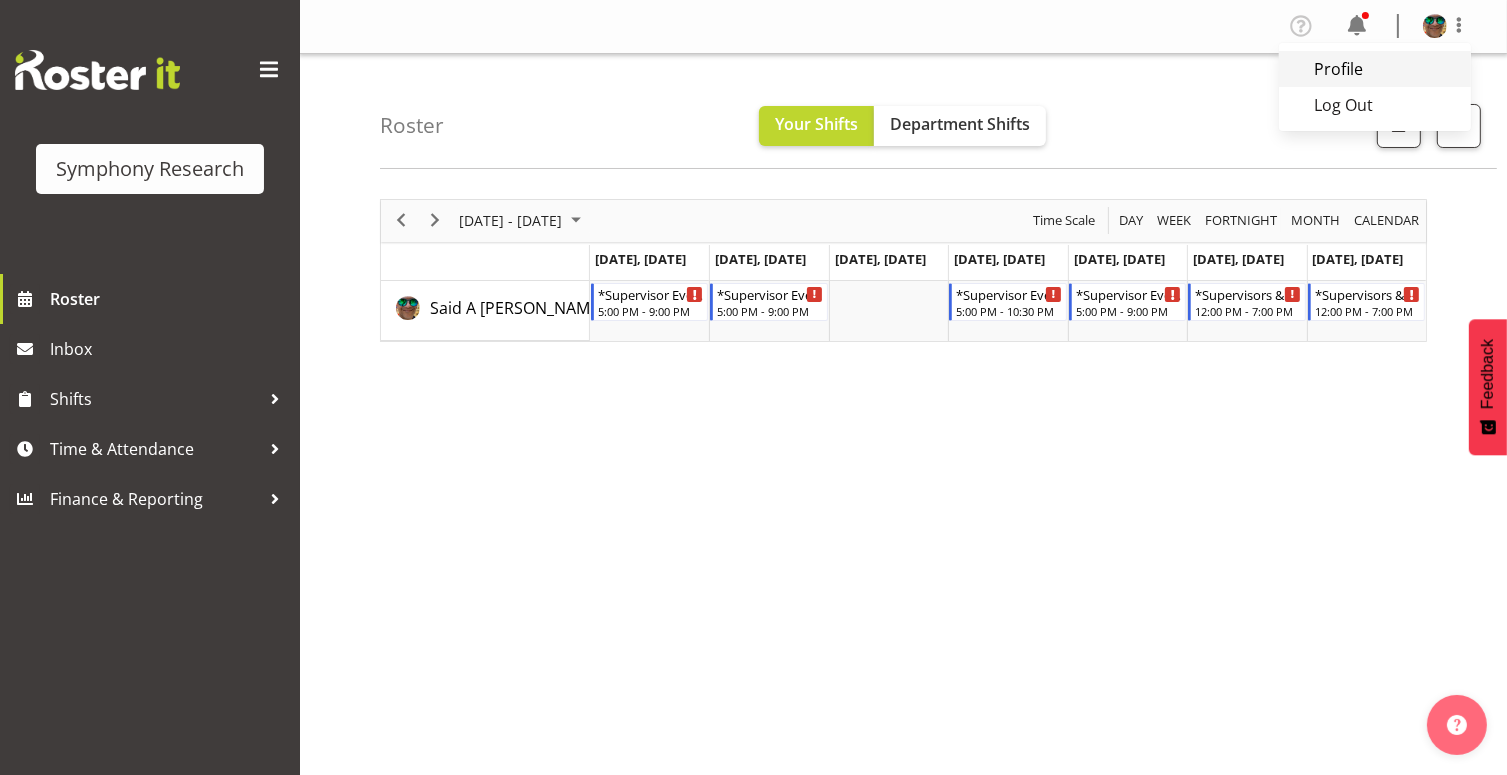 click on "Profile" at bounding box center (1375, 69) 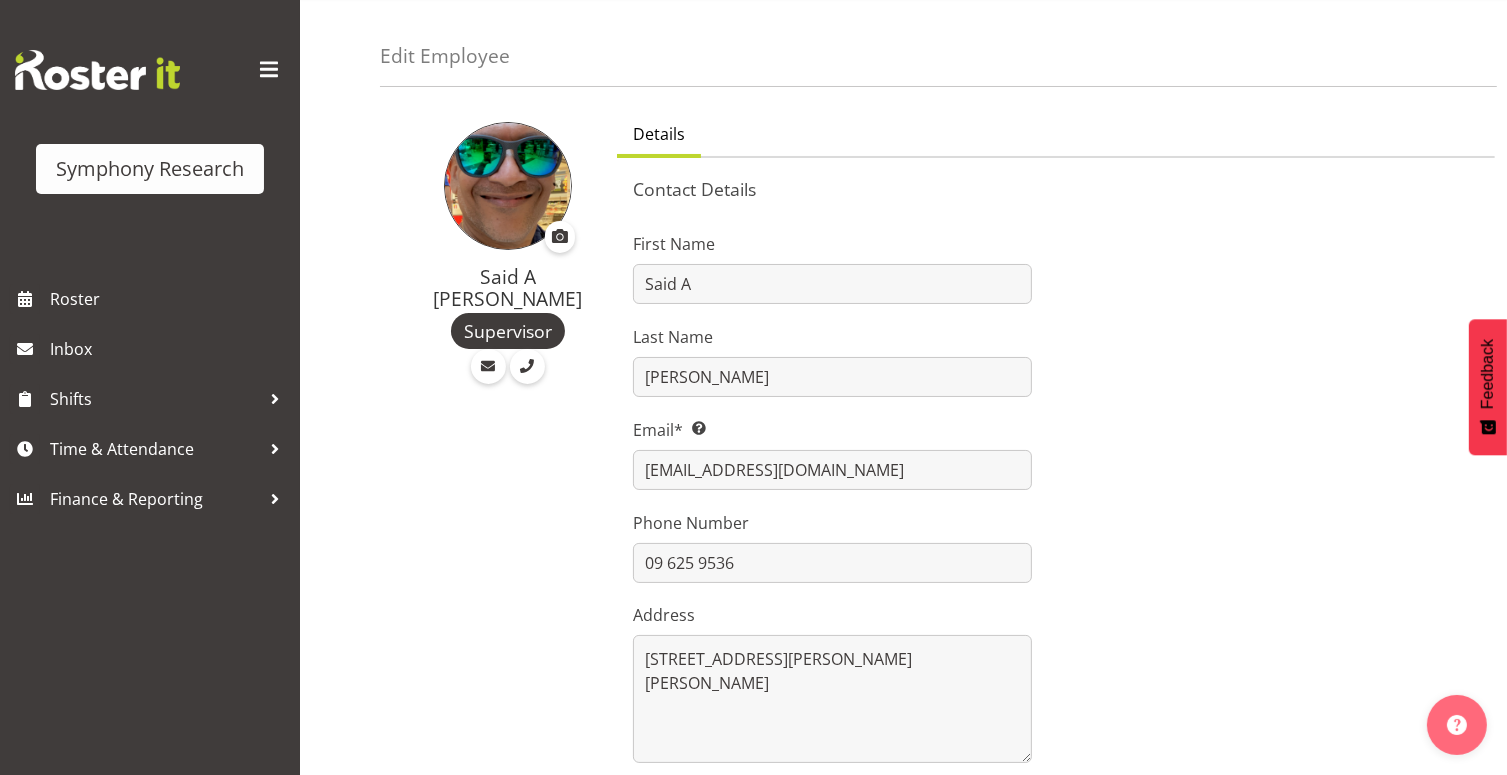 scroll, scrollTop: 37, scrollLeft: 0, axis: vertical 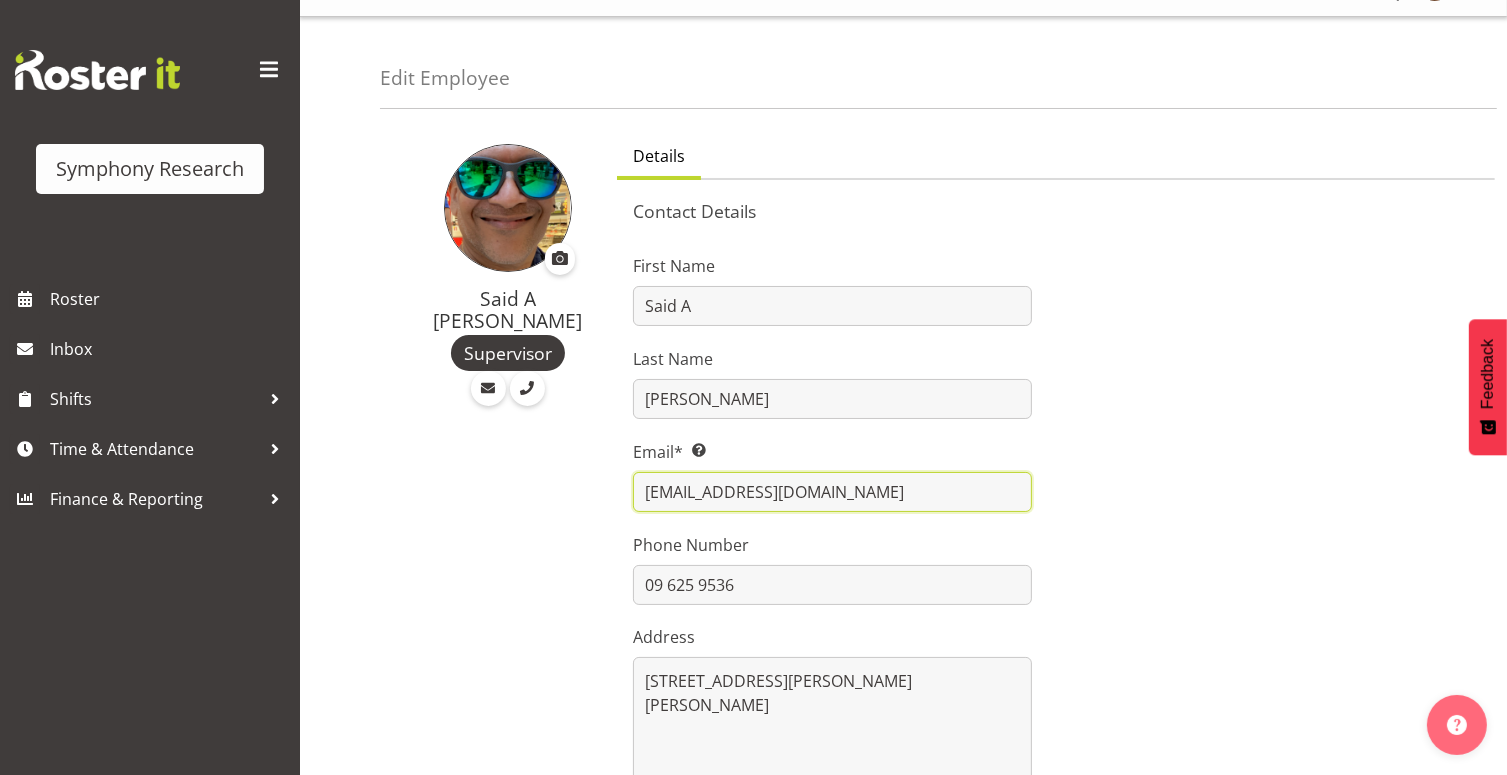 drag, startPoint x: 850, startPoint y: 484, endPoint x: 938, endPoint y: 488, distance: 88.09086 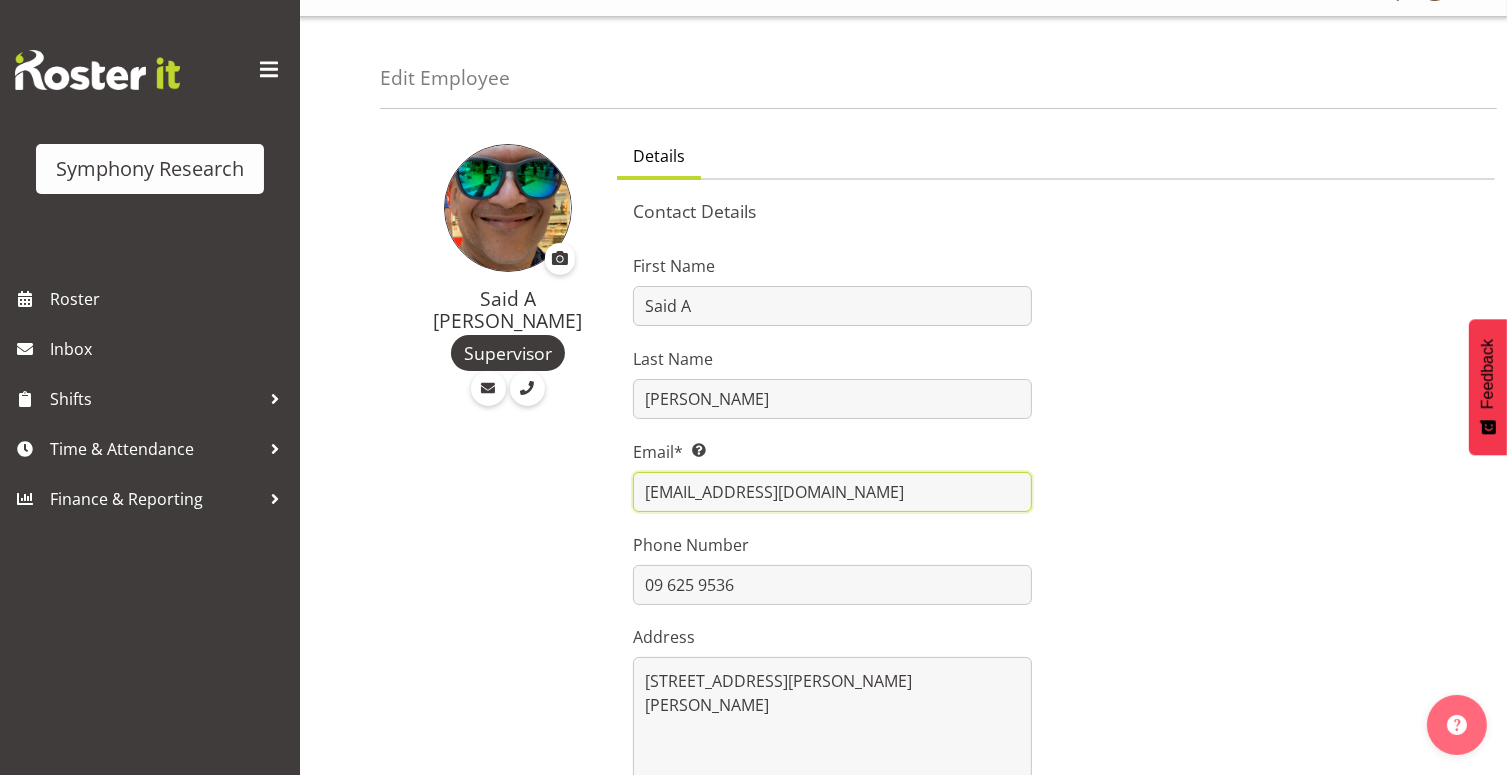 type on "saidahusain006@gmail.com" 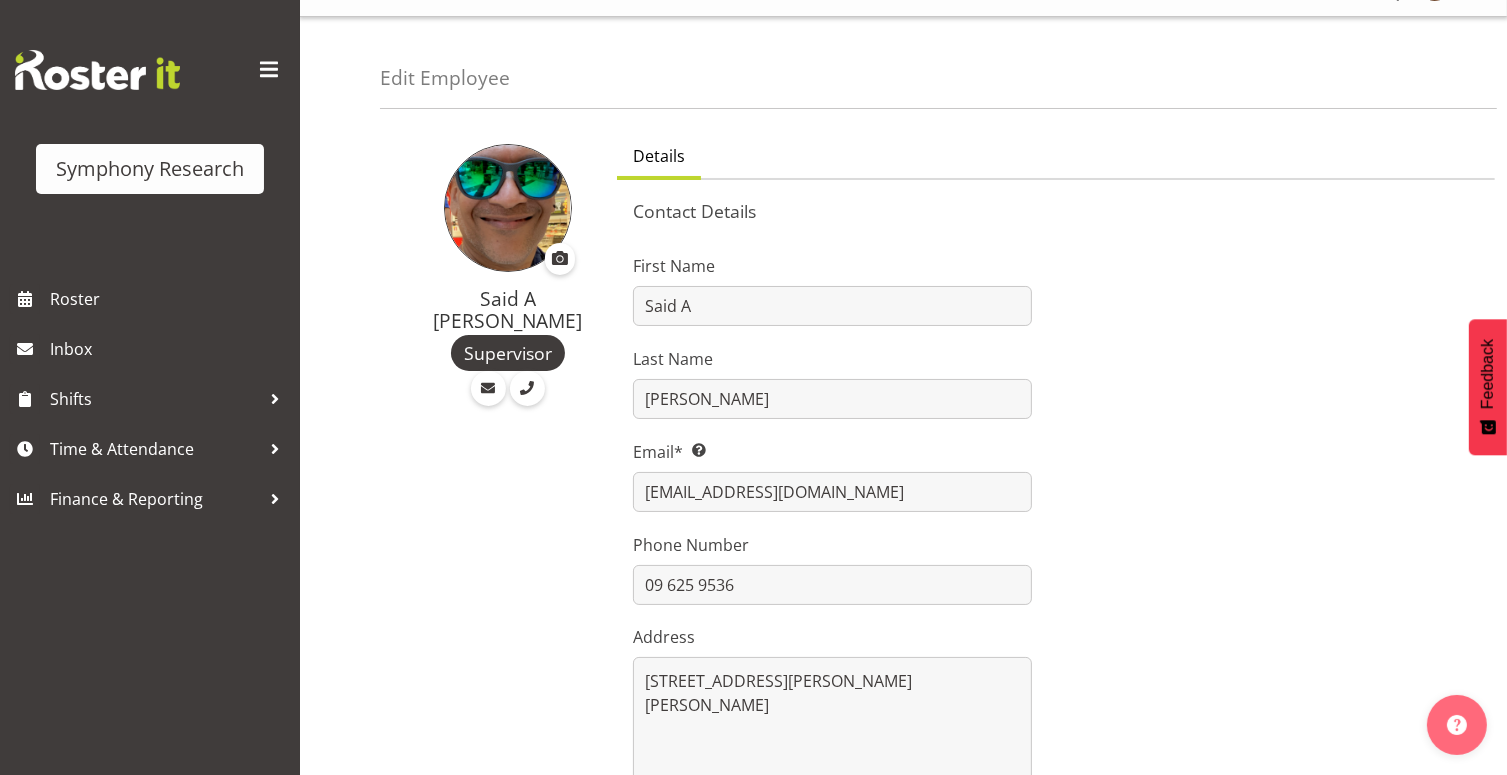 click at bounding box center [1279, 511] 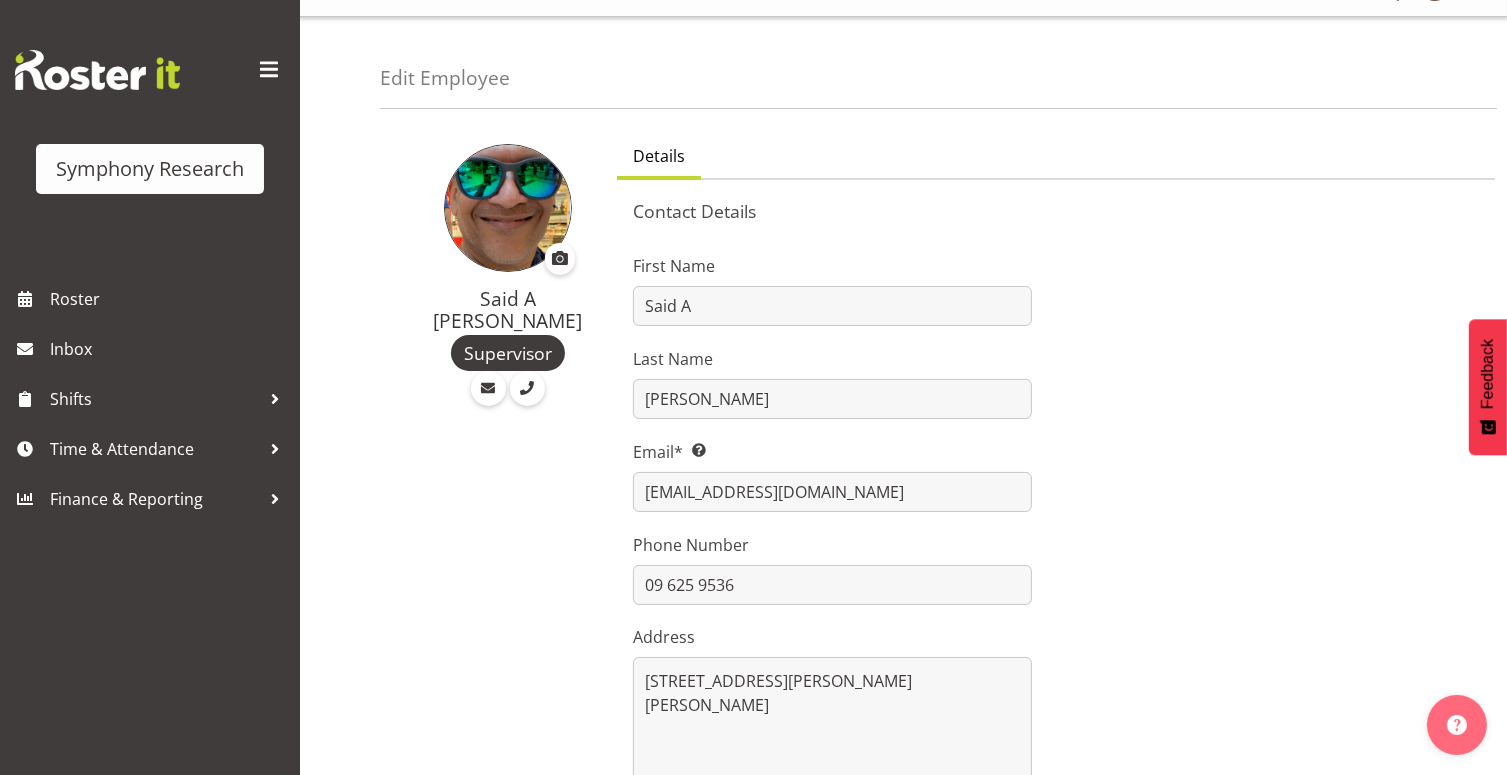 scroll, scrollTop: 637, scrollLeft: 0, axis: vertical 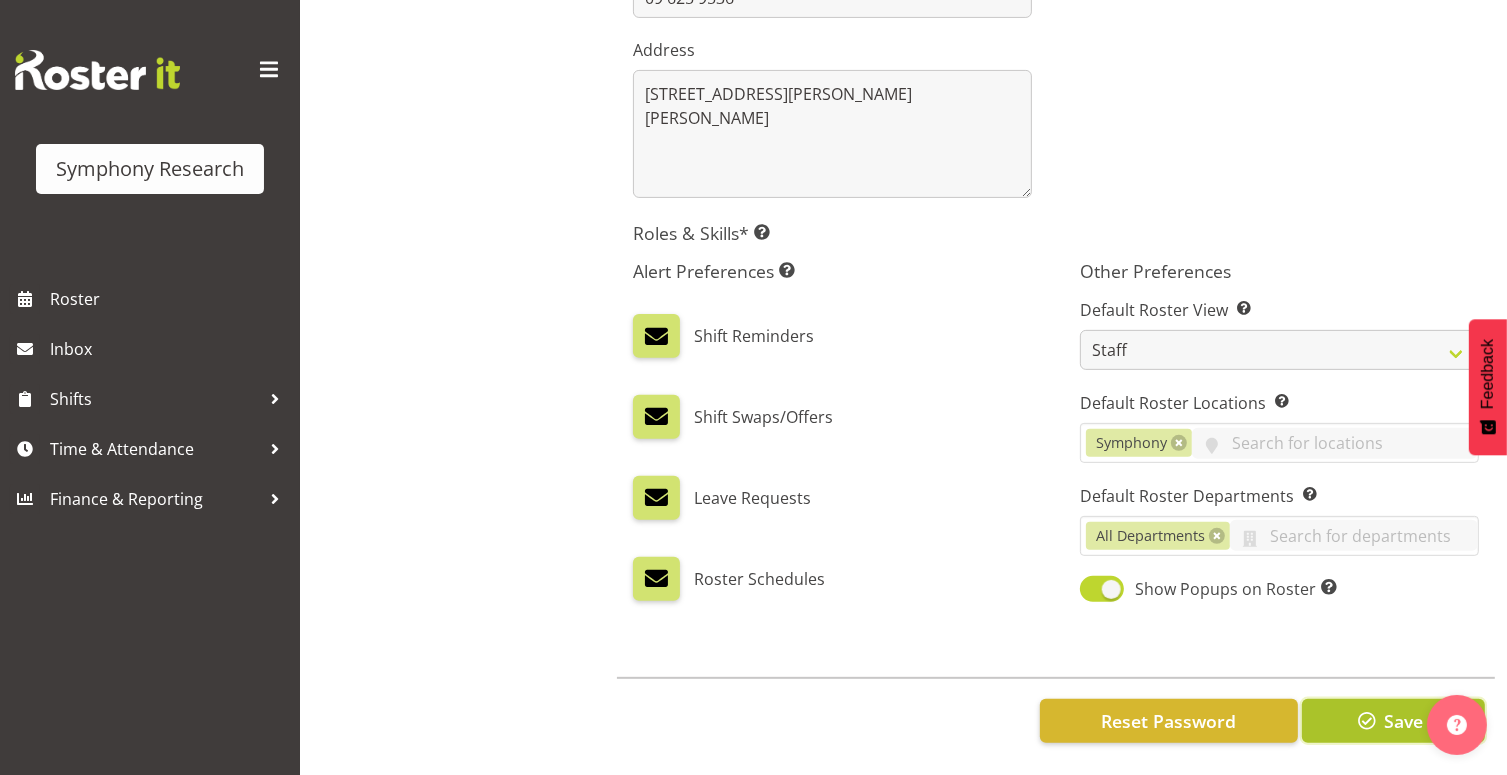 click at bounding box center (1367, 721) 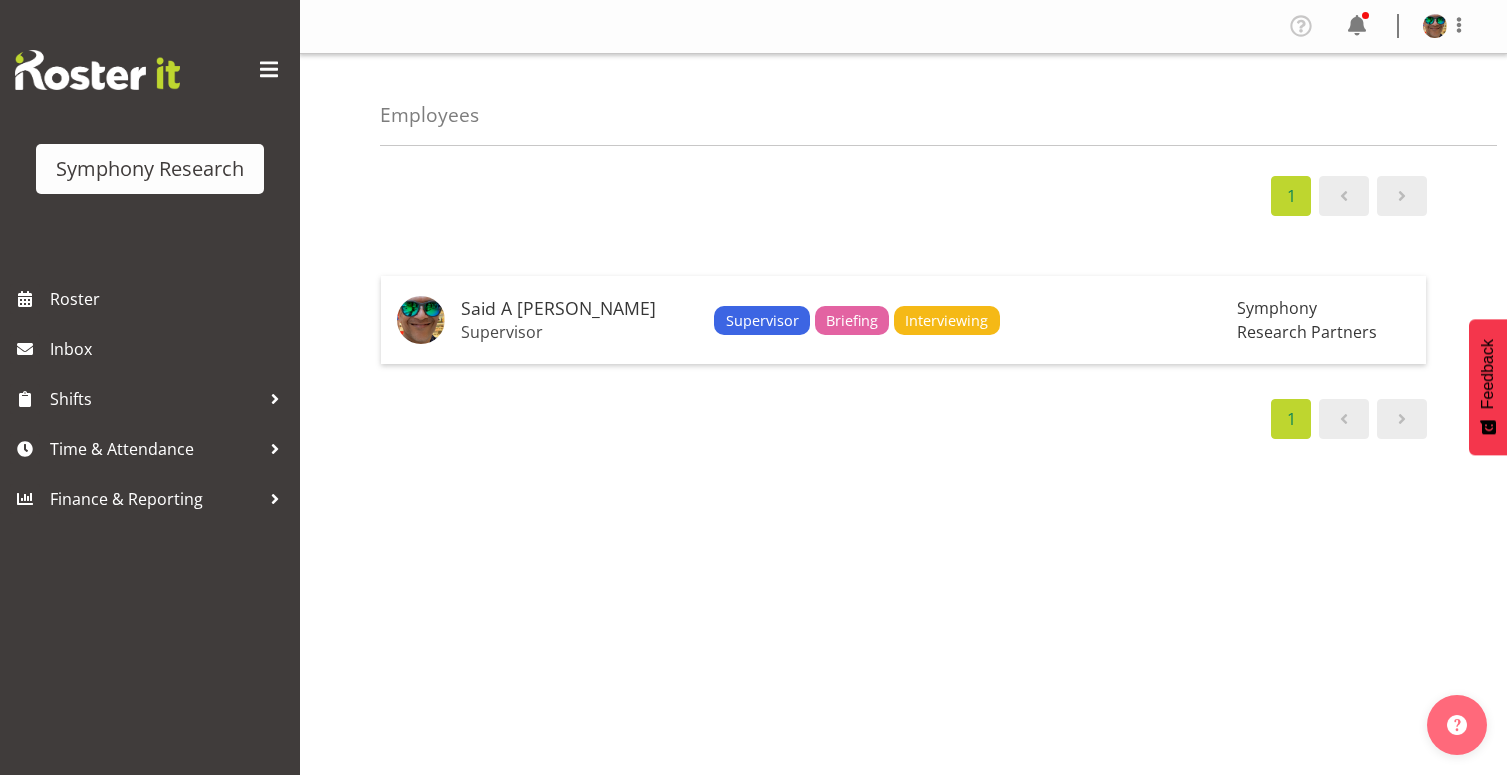 scroll, scrollTop: 0, scrollLeft: 0, axis: both 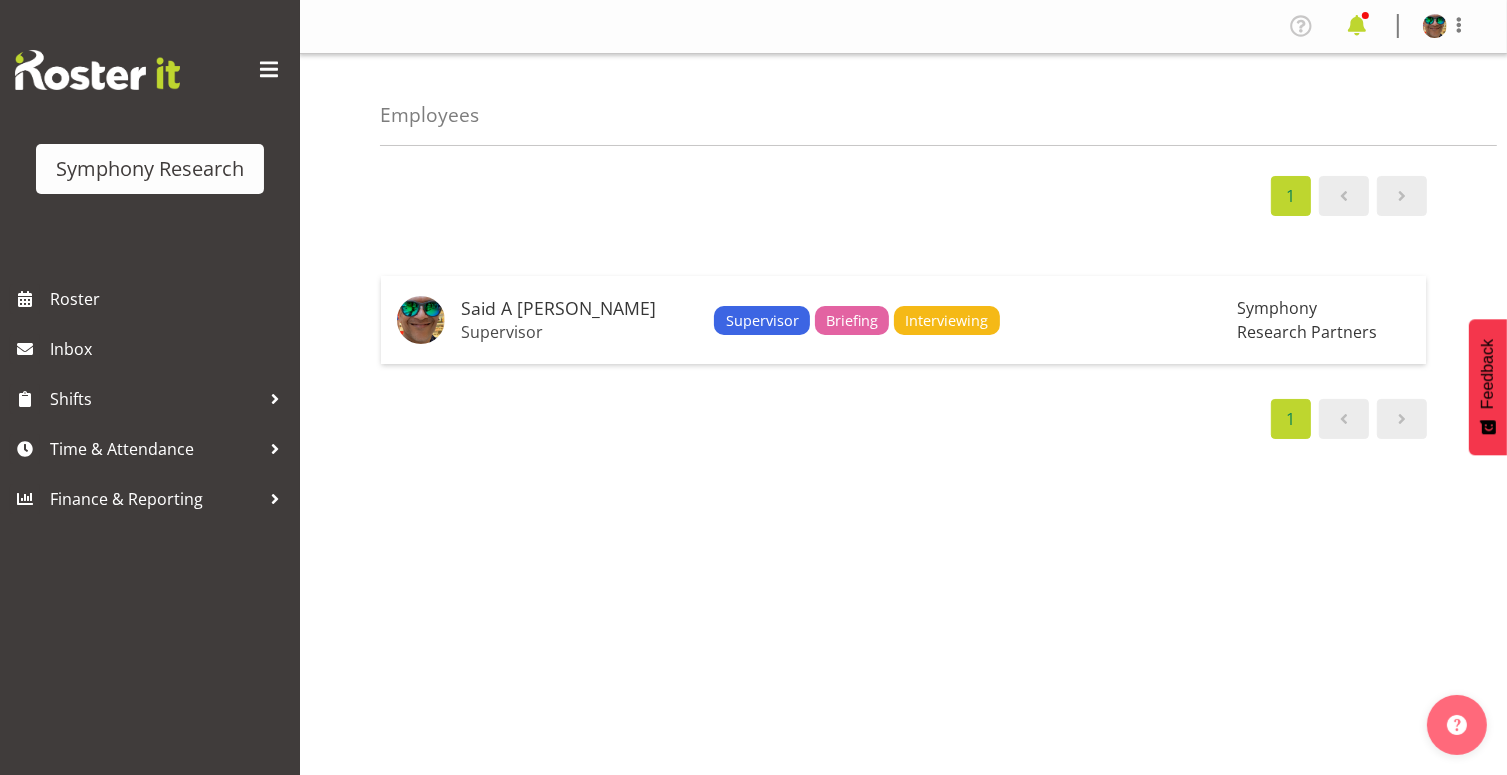 click at bounding box center [1357, 26] 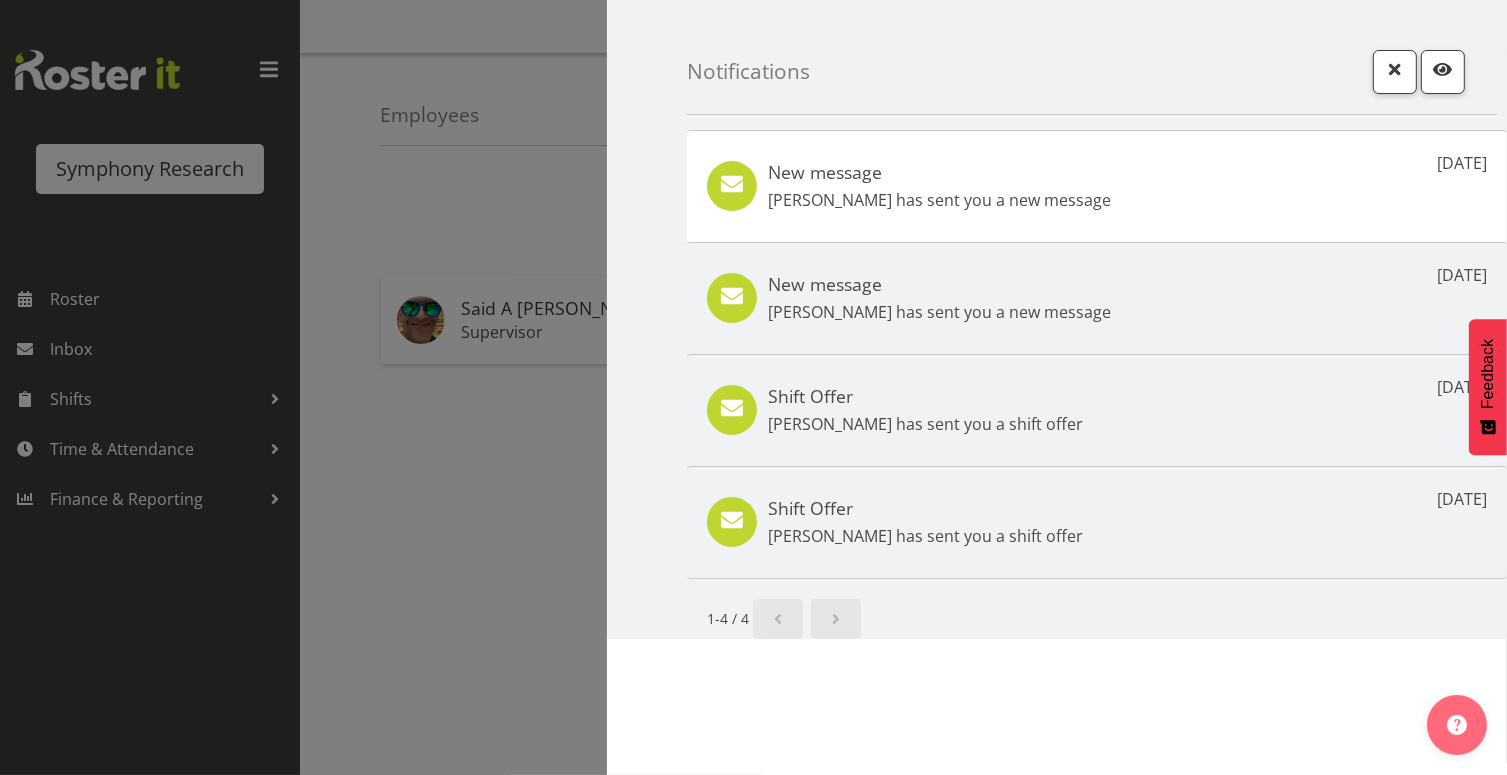 click at bounding box center [753, 387] 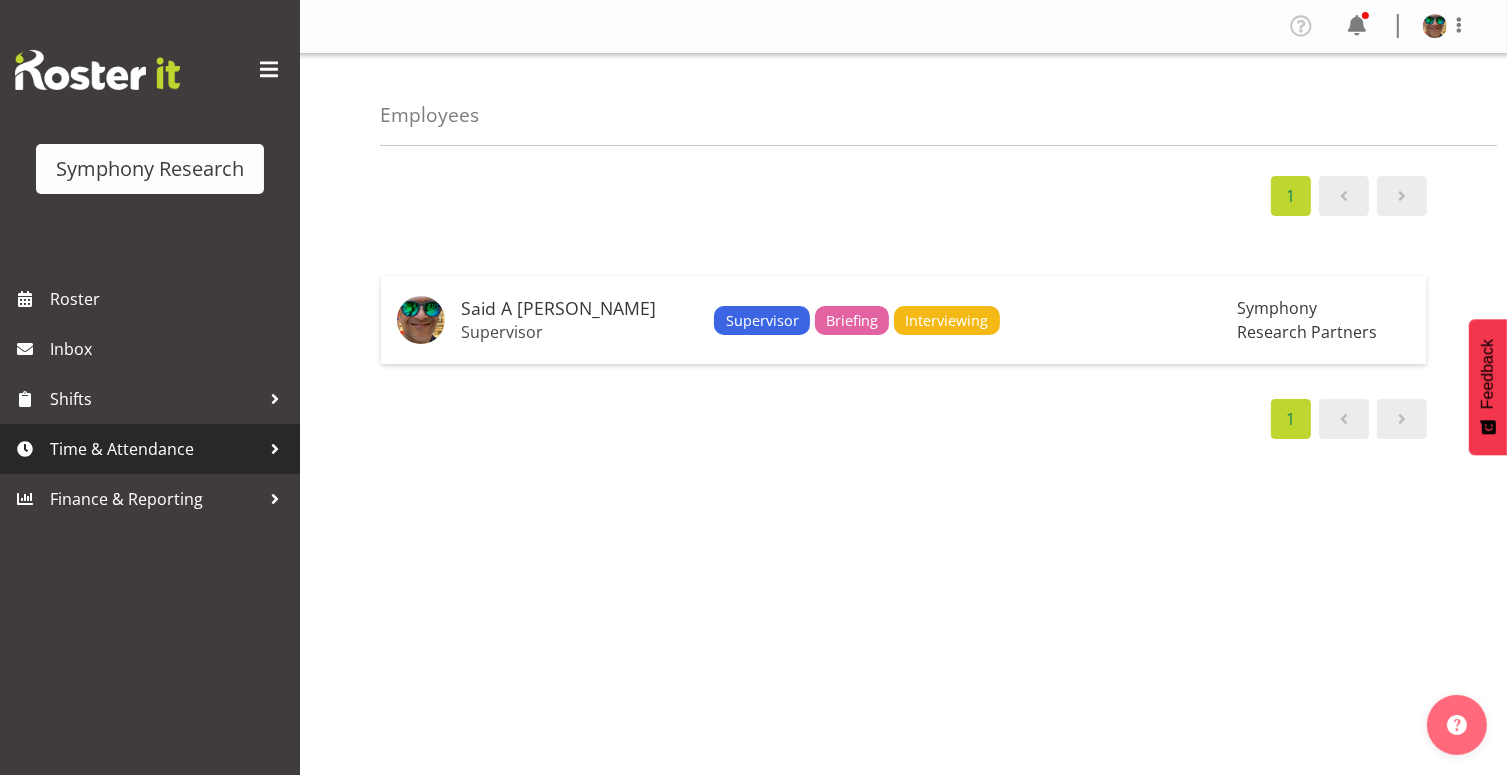 click on "Time & Attendance" at bounding box center (155, 449) 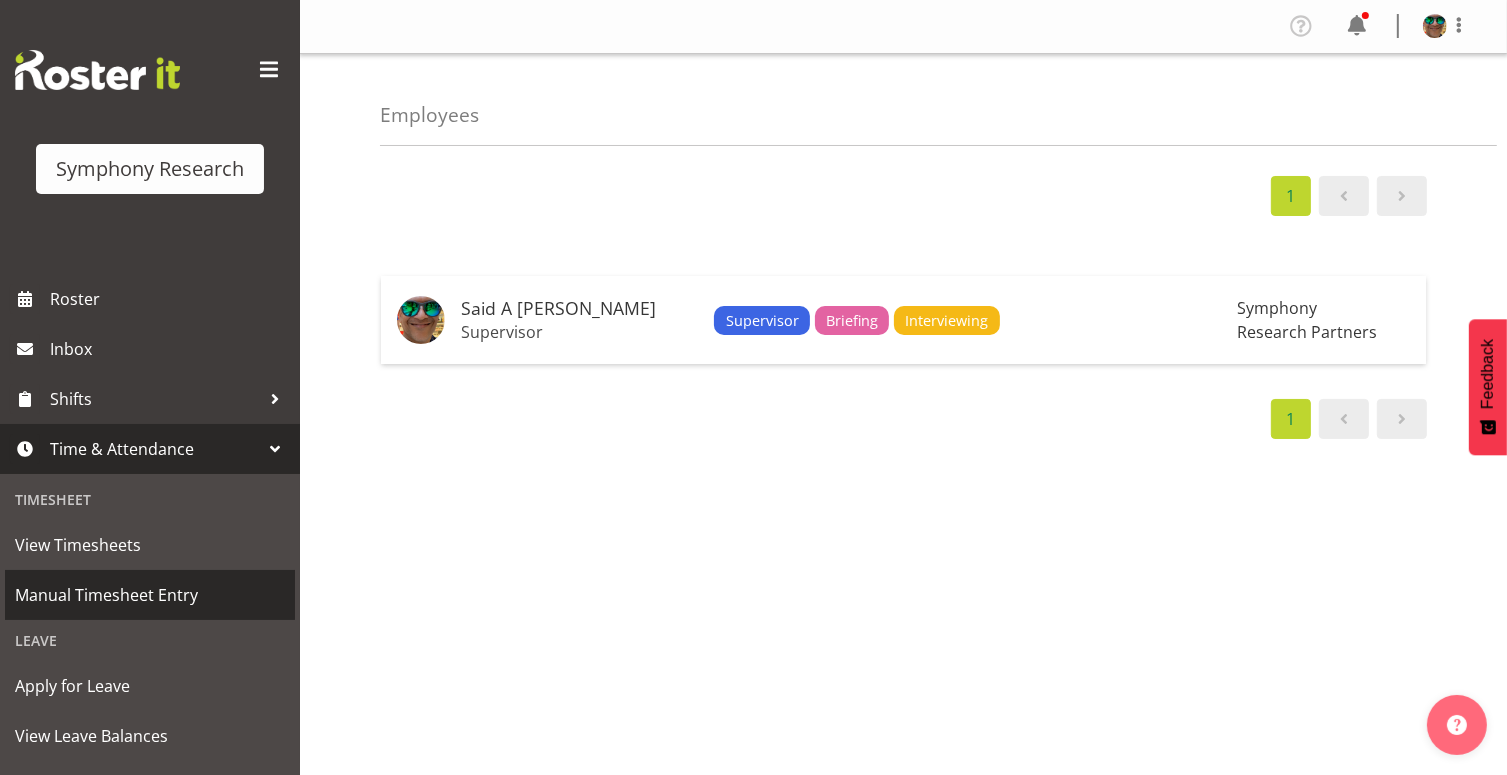 click on "Manual Timesheet Entry" at bounding box center (150, 595) 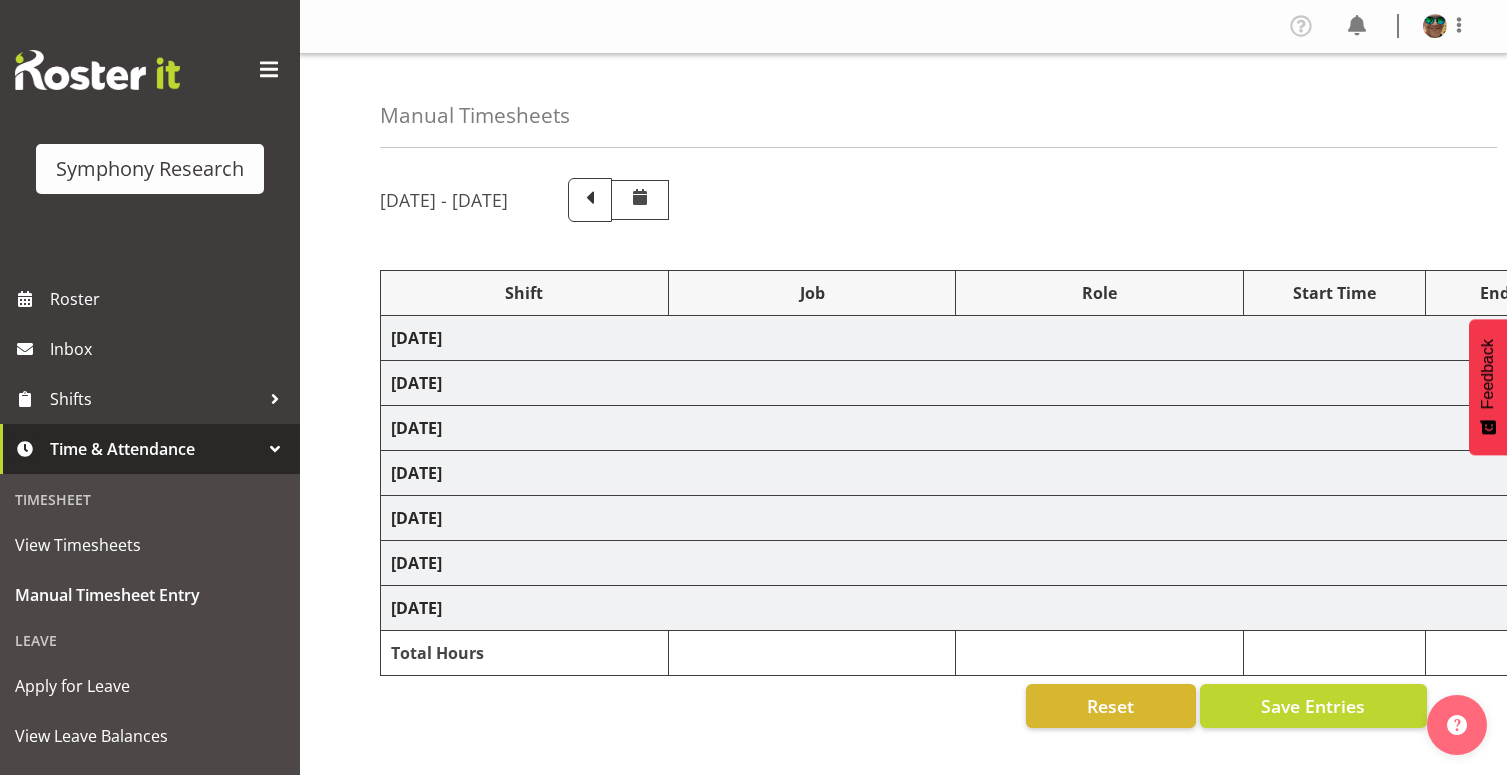 scroll, scrollTop: 0, scrollLeft: 0, axis: both 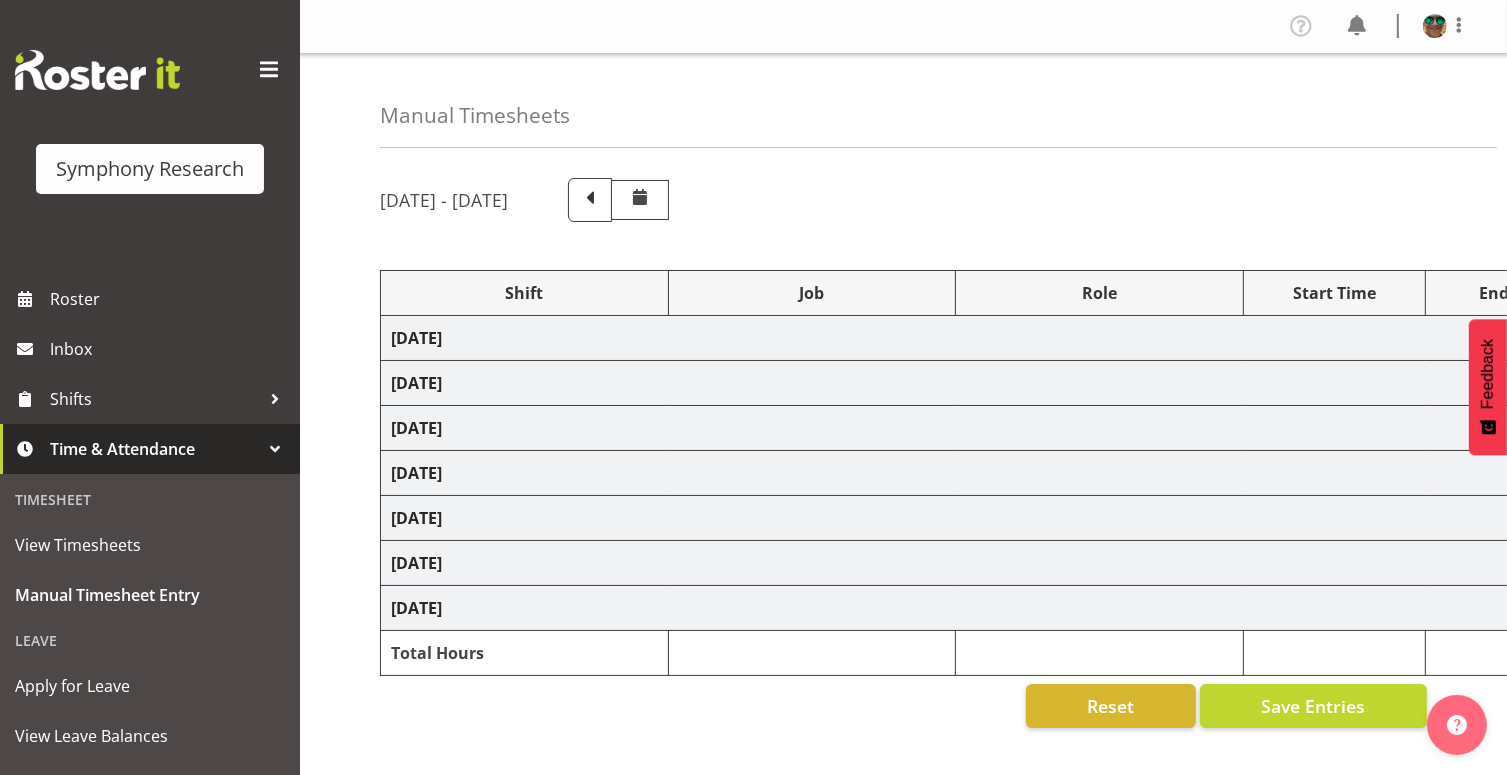 select on "4583" 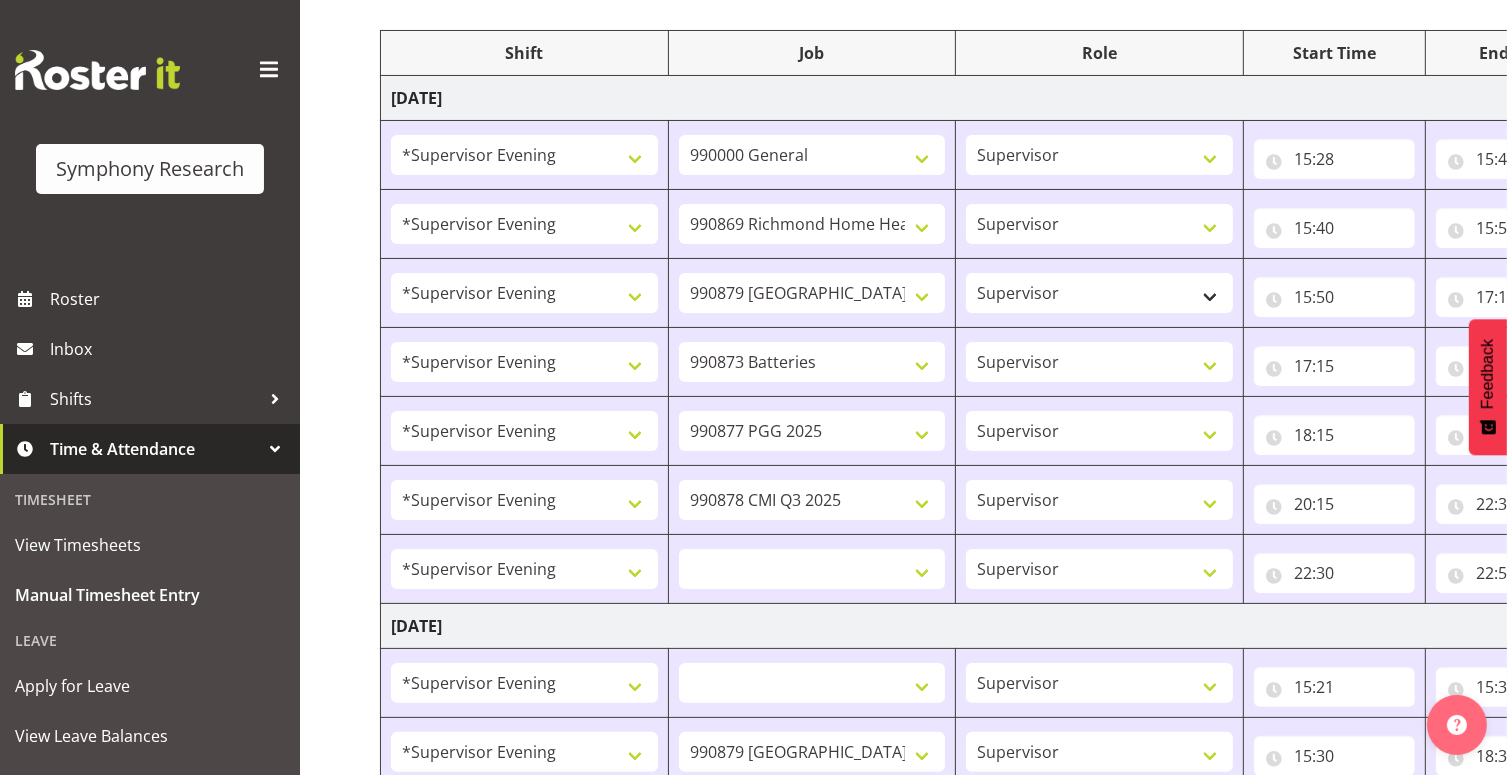 scroll, scrollTop: 0, scrollLeft: 0, axis: both 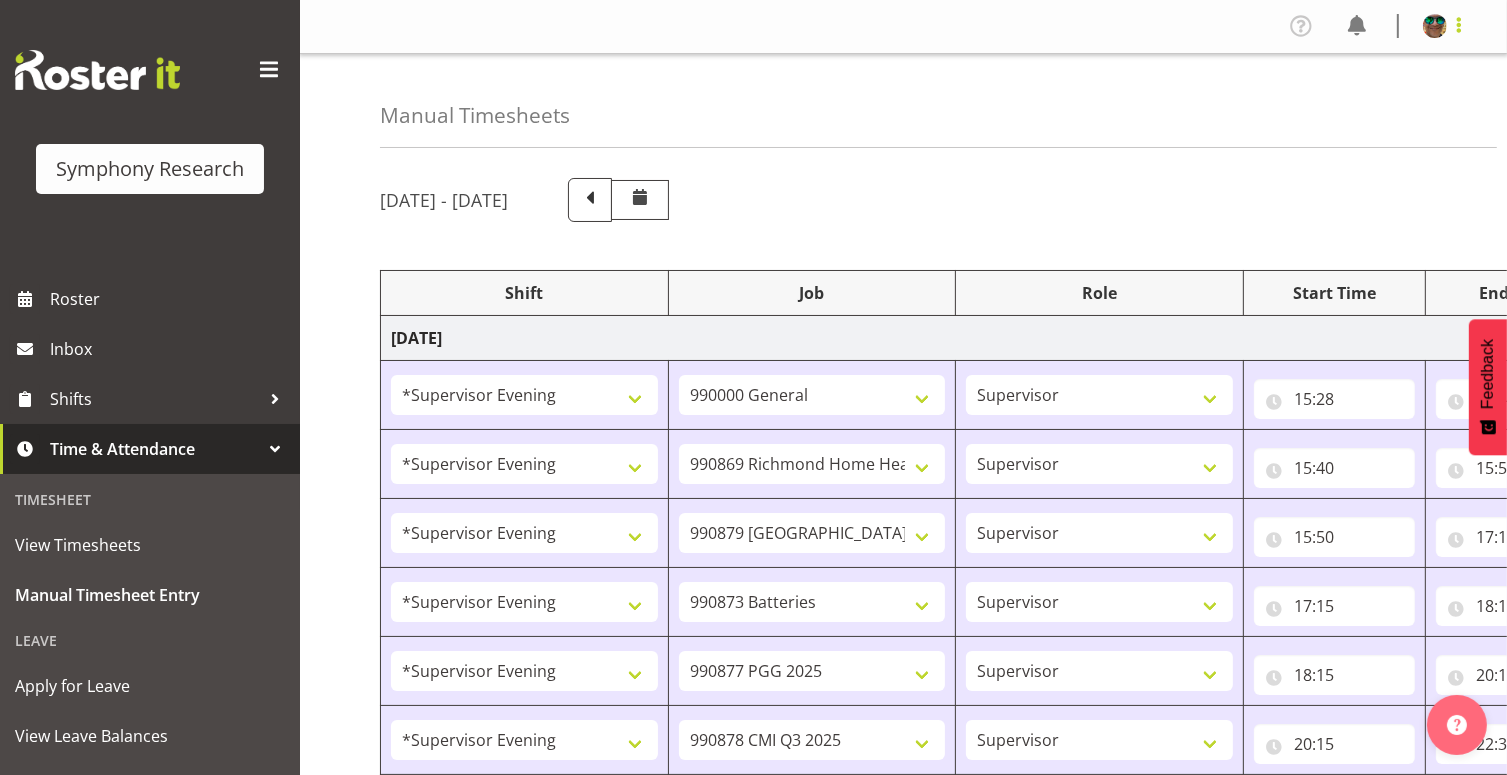 click at bounding box center (1459, 25) 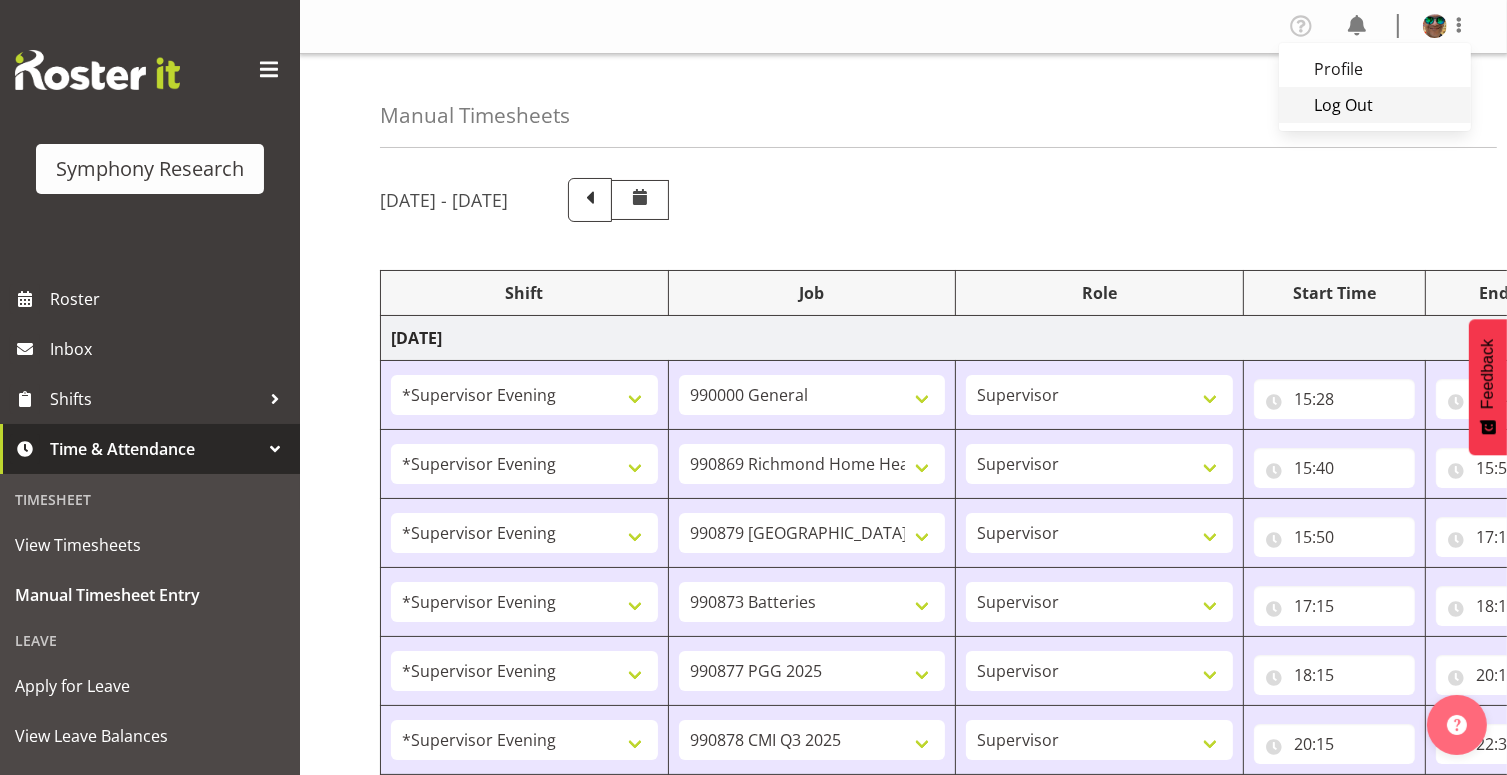 click on "Log Out" at bounding box center [1375, 105] 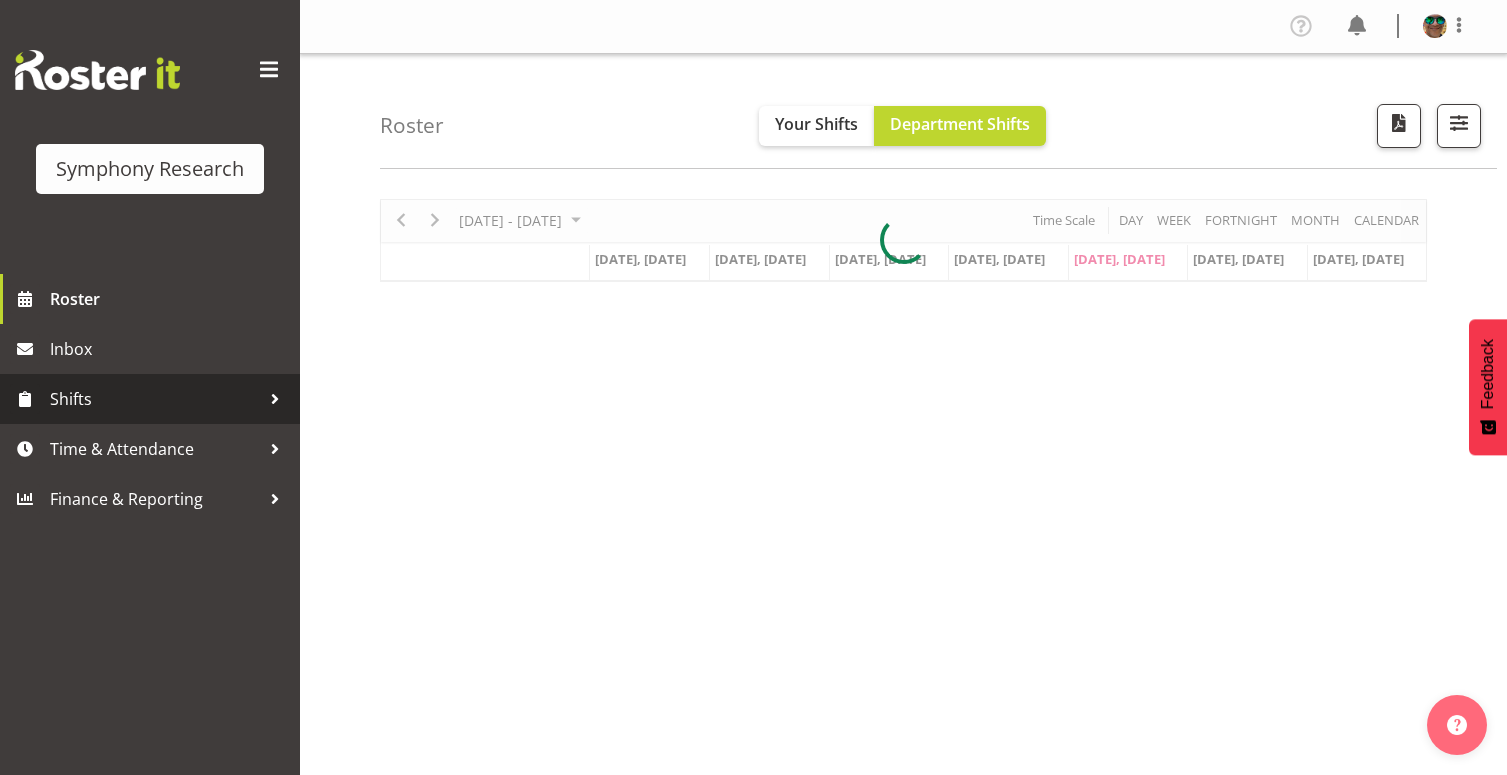 scroll, scrollTop: 0, scrollLeft: 0, axis: both 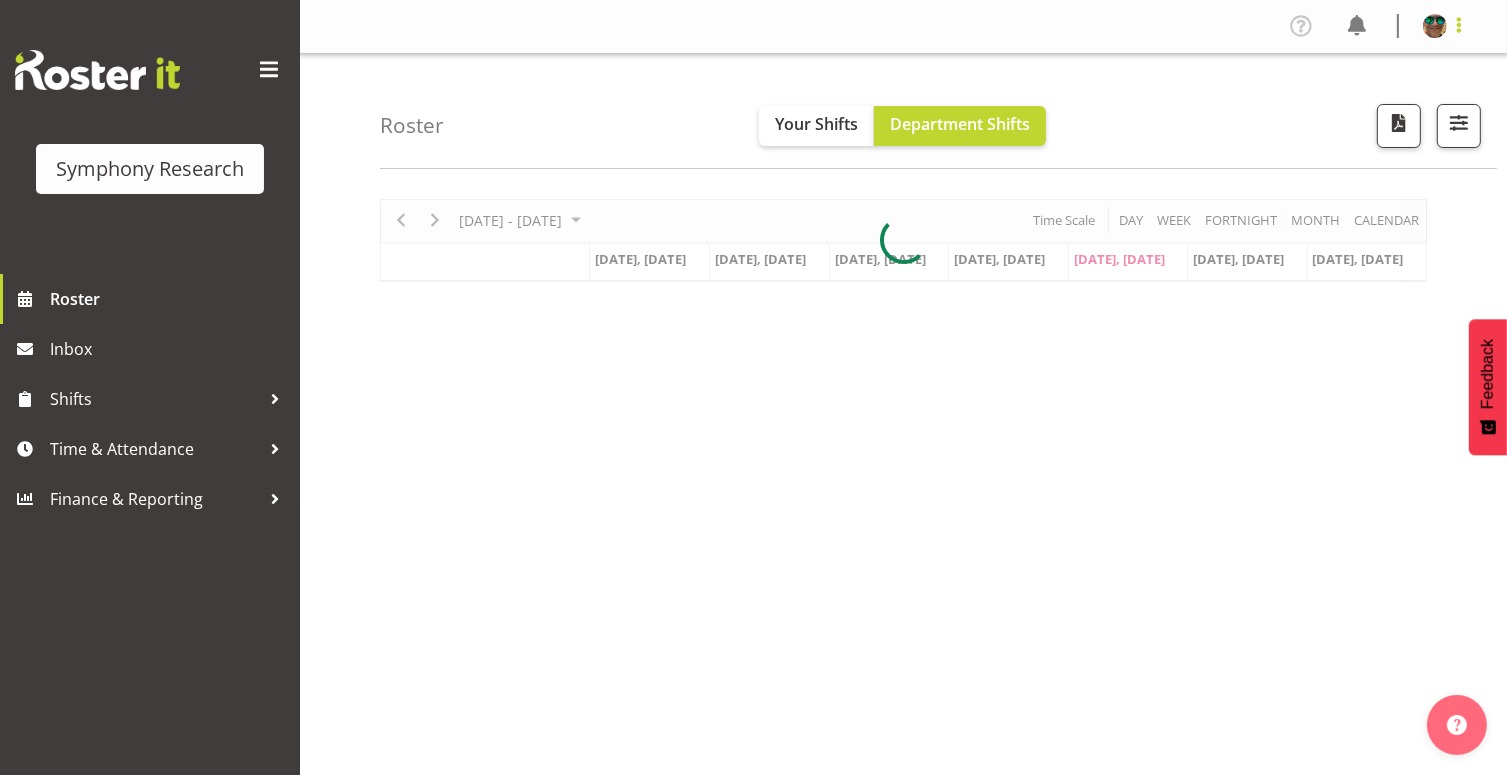 click at bounding box center (1459, 25) 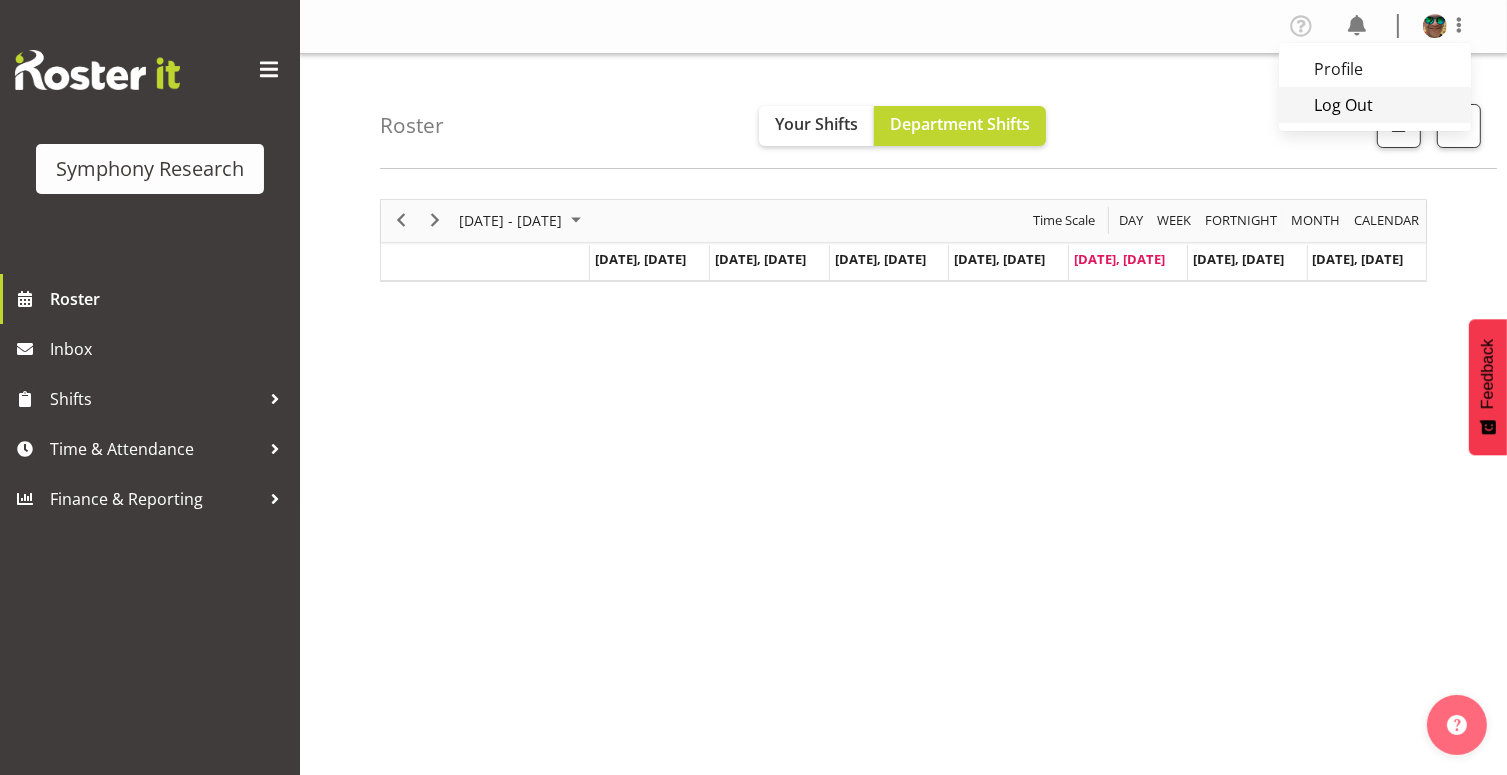 click on "Log Out" at bounding box center (1375, 105) 